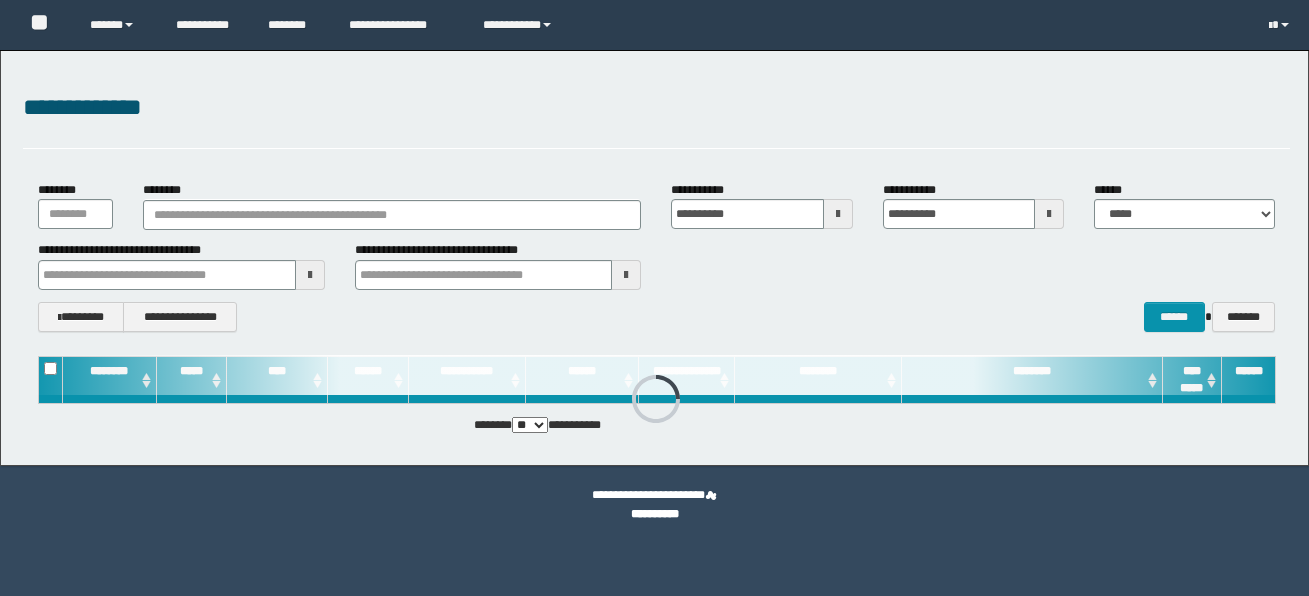 scroll, scrollTop: 0, scrollLeft: 0, axis: both 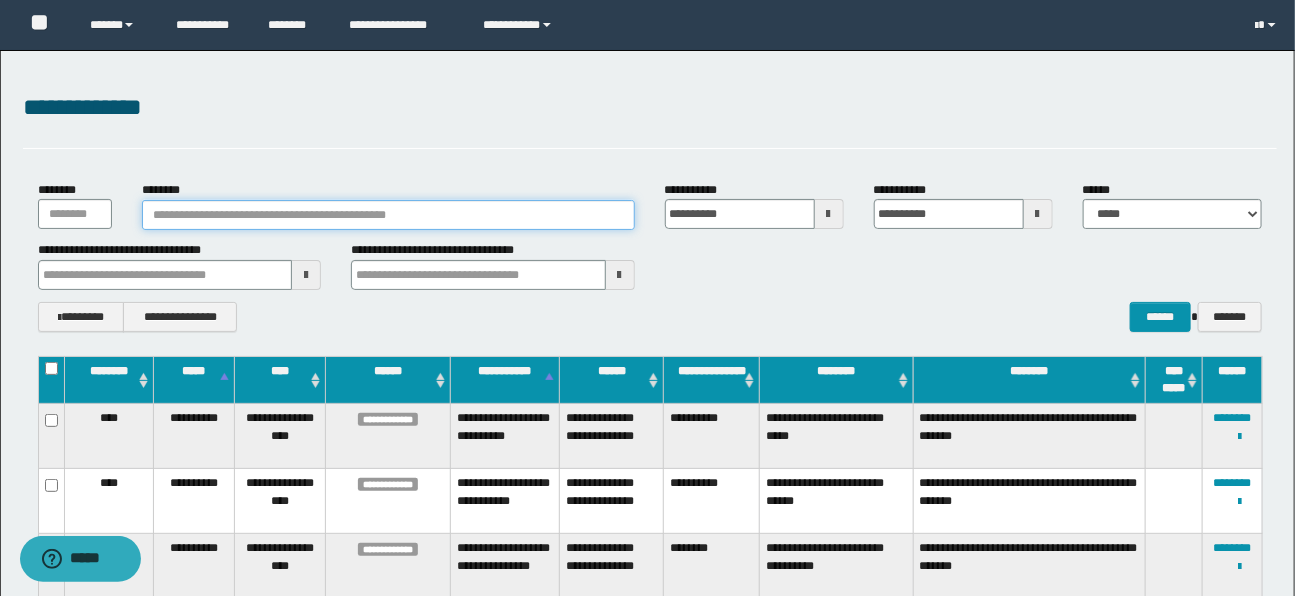 click on "********" at bounding box center [388, 215] 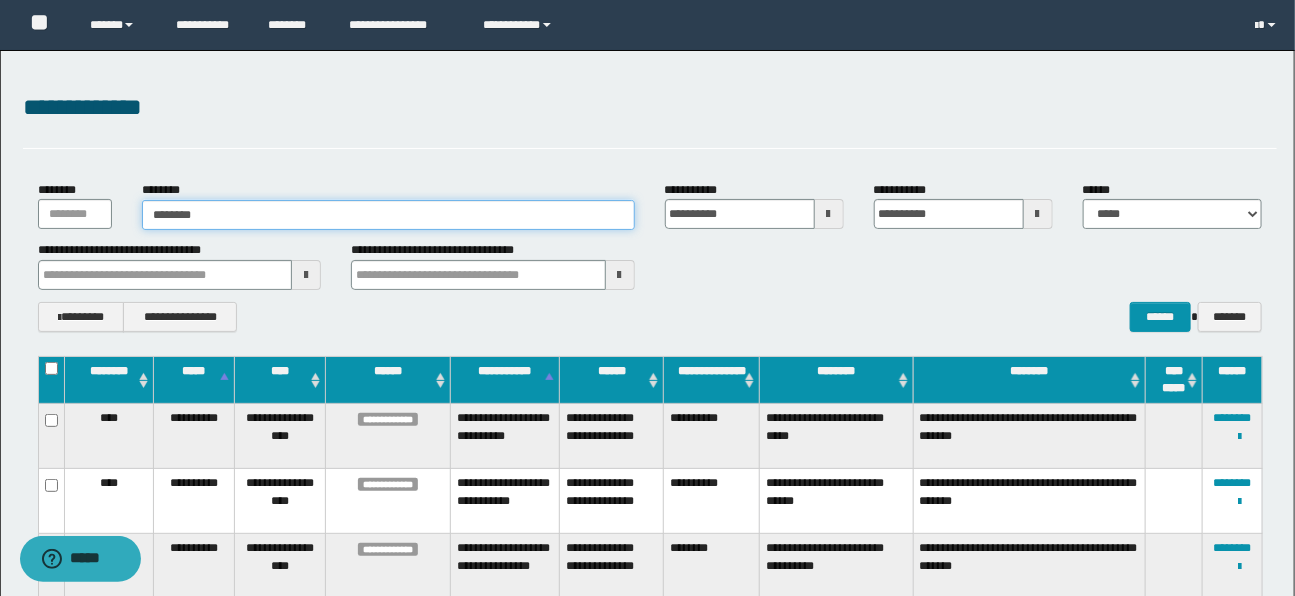 type on "********" 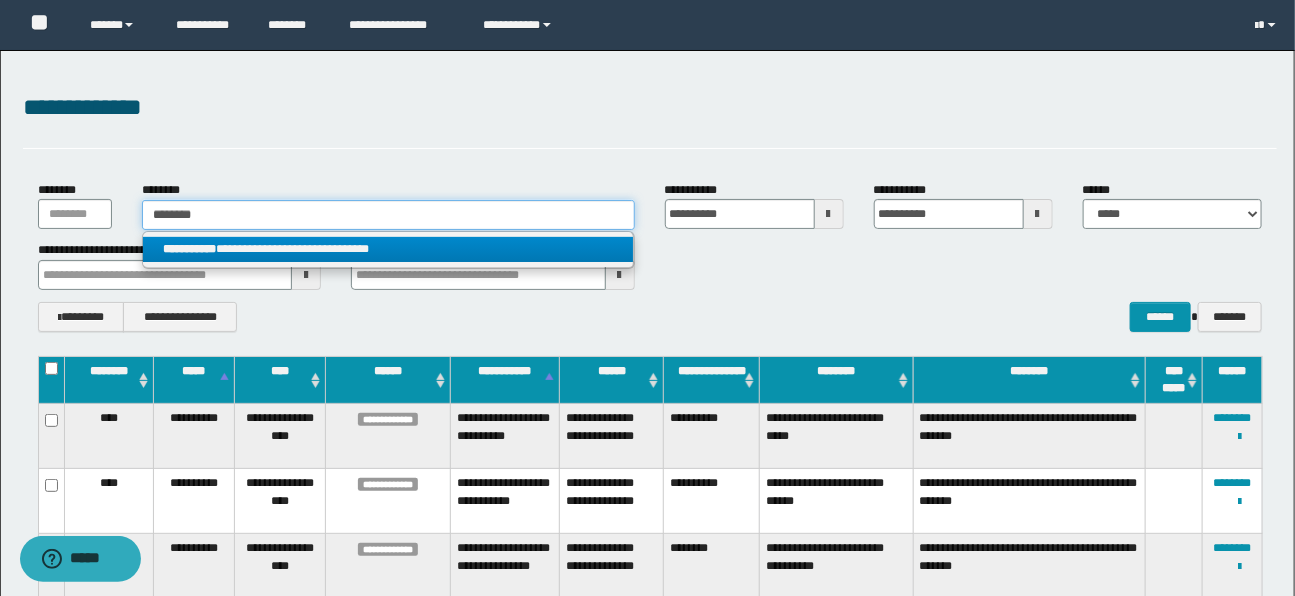 type on "********" 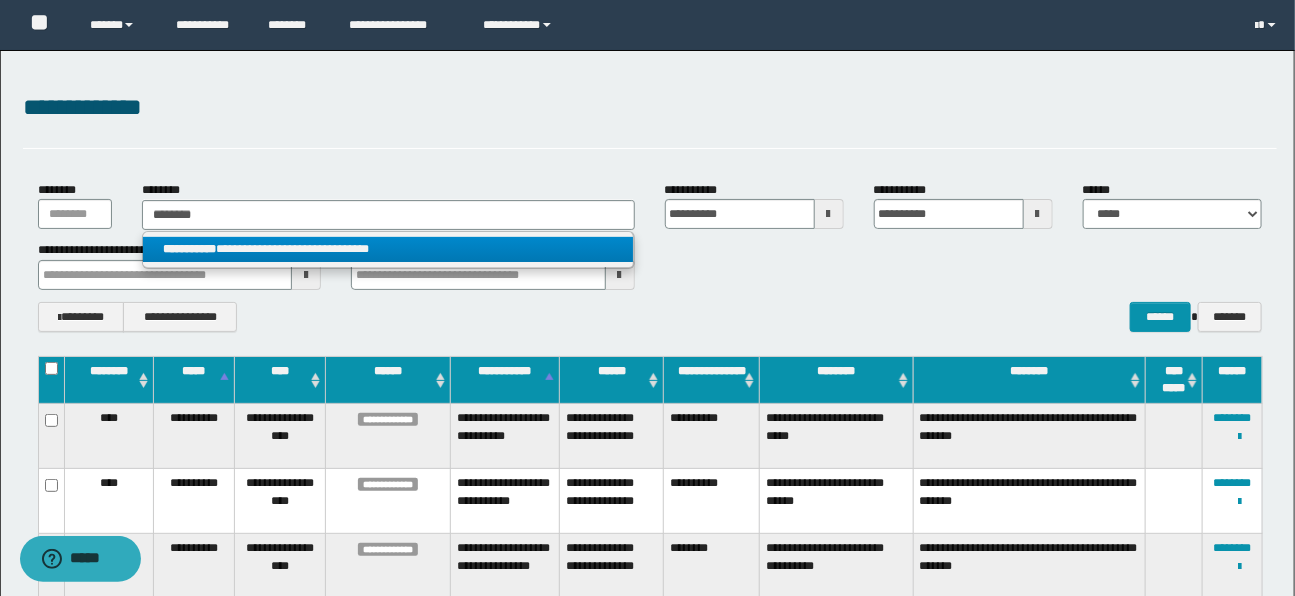 click on "**********" at bounding box center [388, 249] 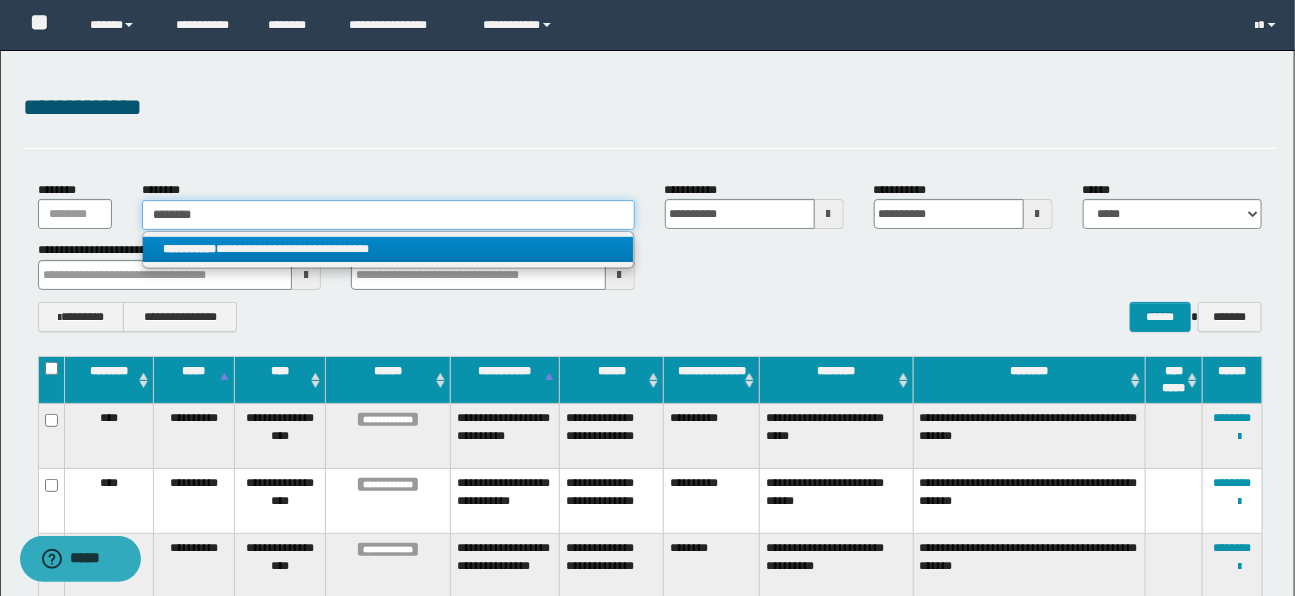 type 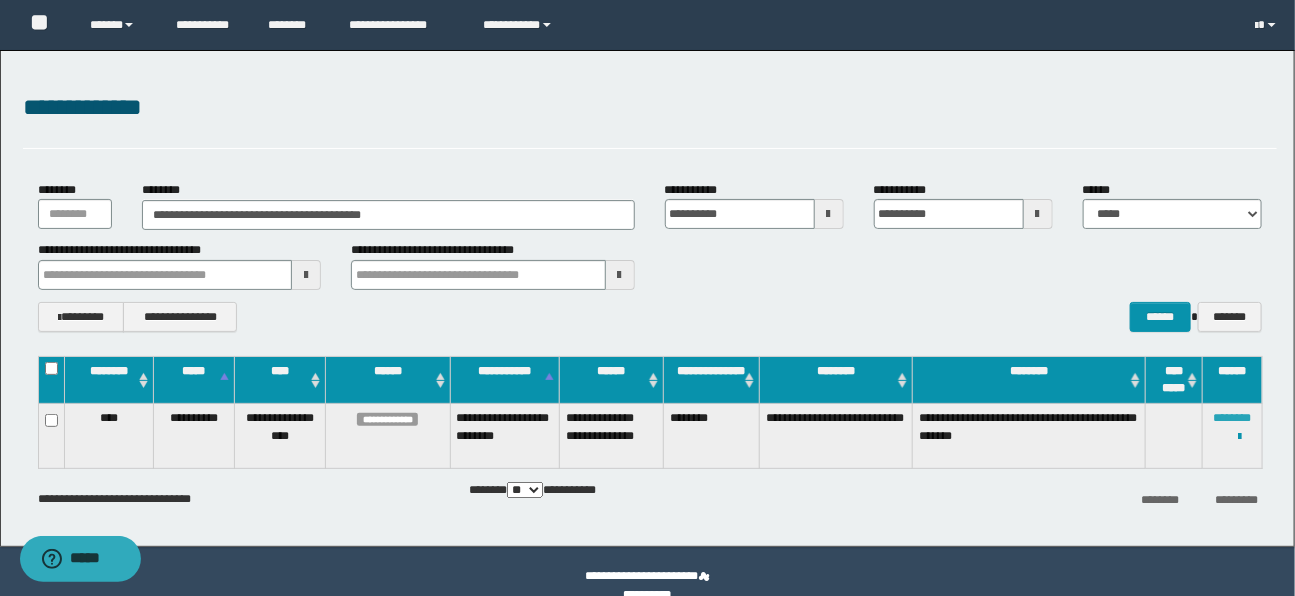 click on "********" at bounding box center [1233, 418] 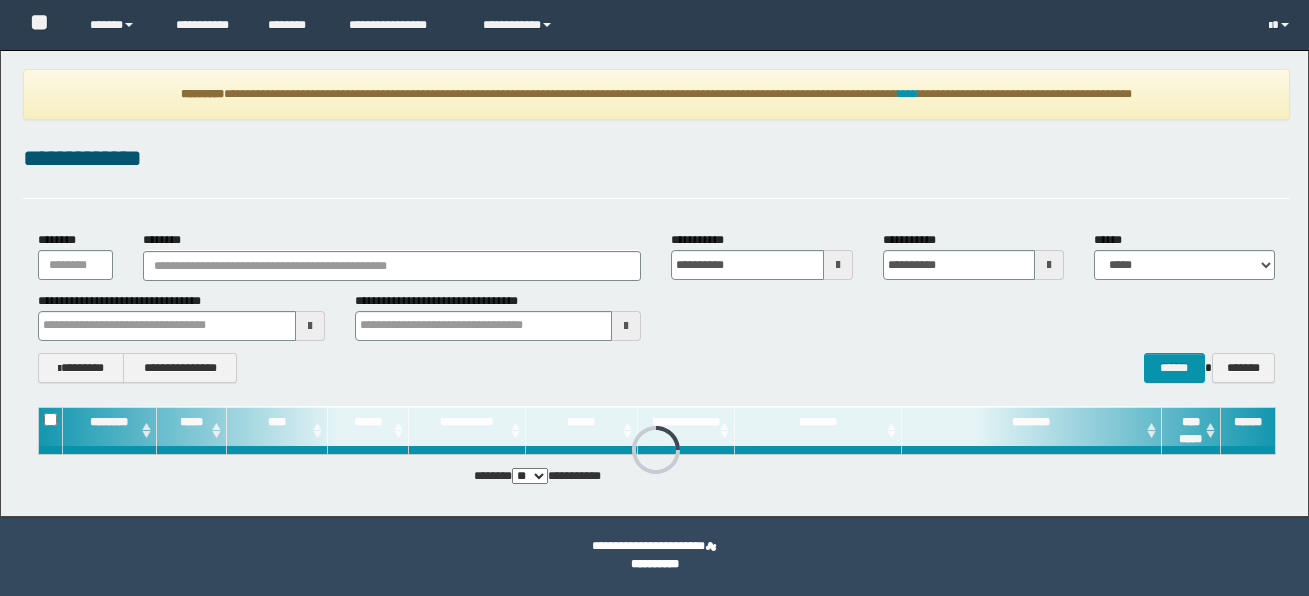 scroll, scrollTop: 0, scrollLeft: 0, axis: both 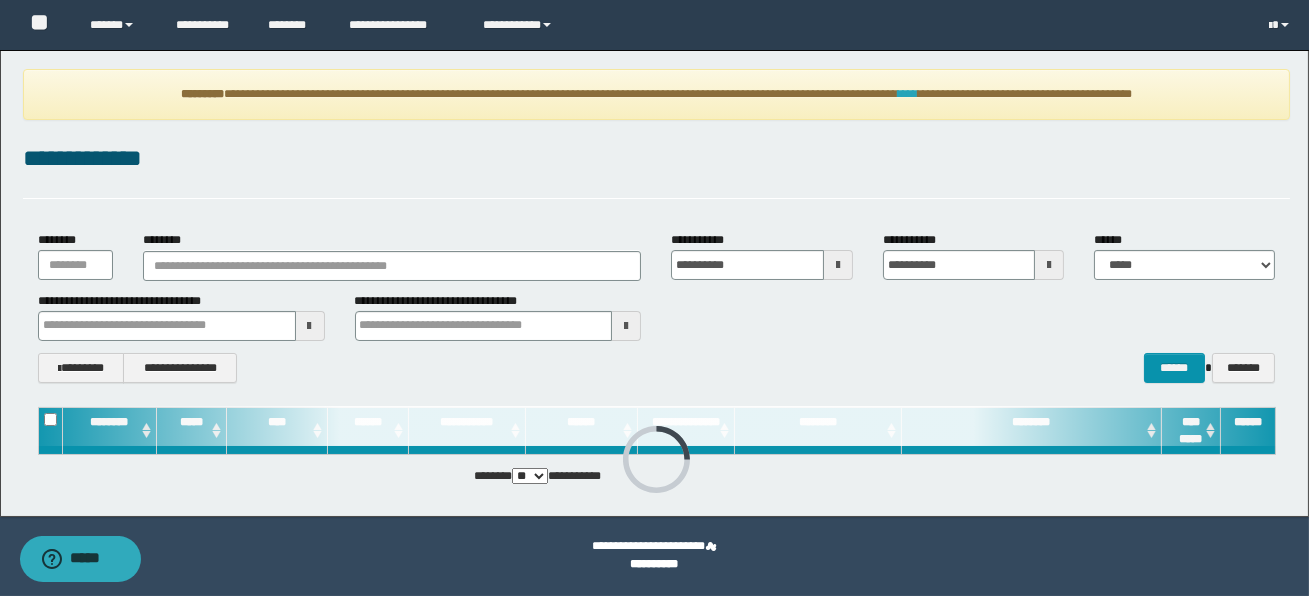 click on "****" at bounding box center (908, 94) 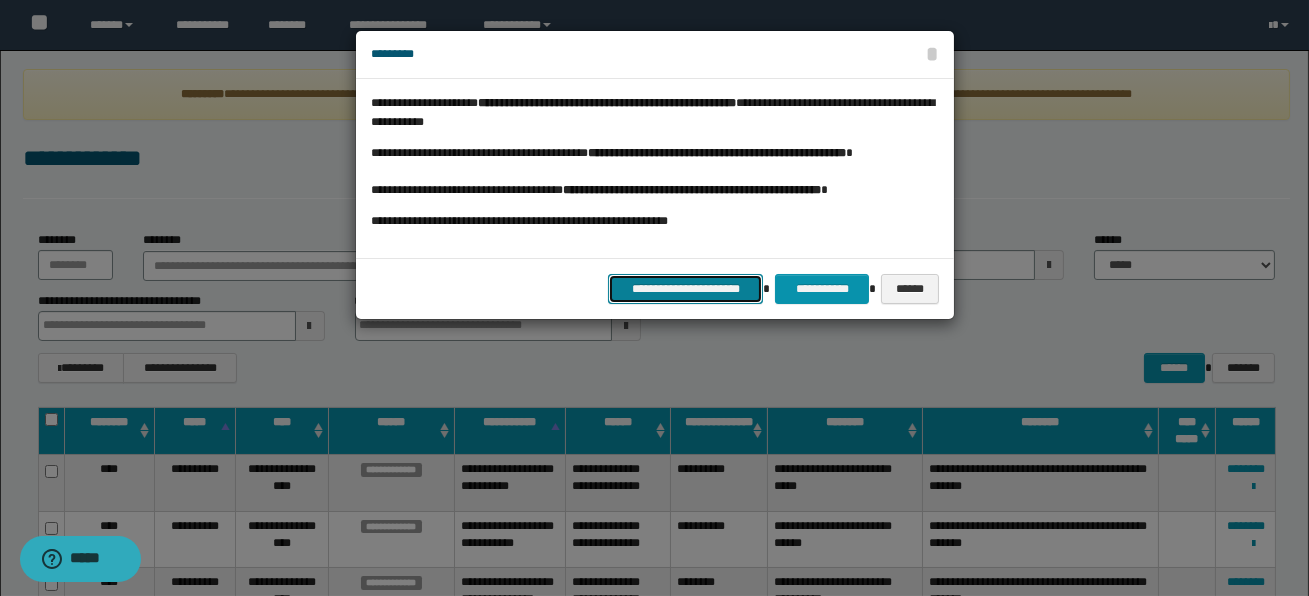 click on "**********" at bounding box center [685, 289] 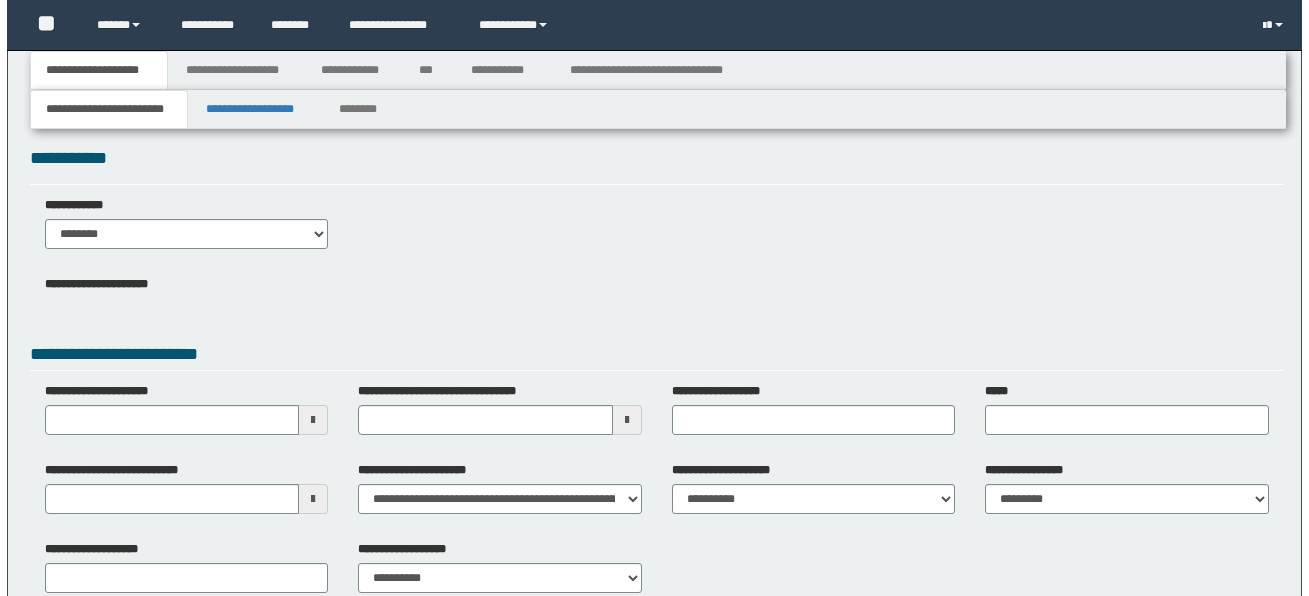 scroll, scrollTop: 0, scrollLeft: 0, axis: both 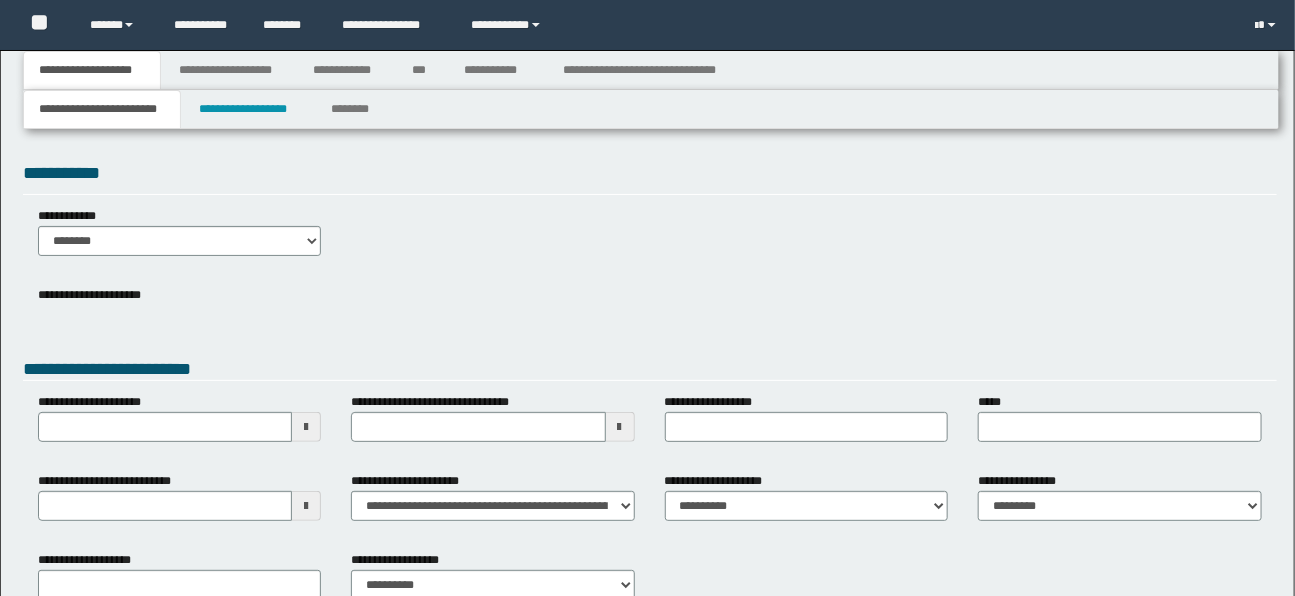 type 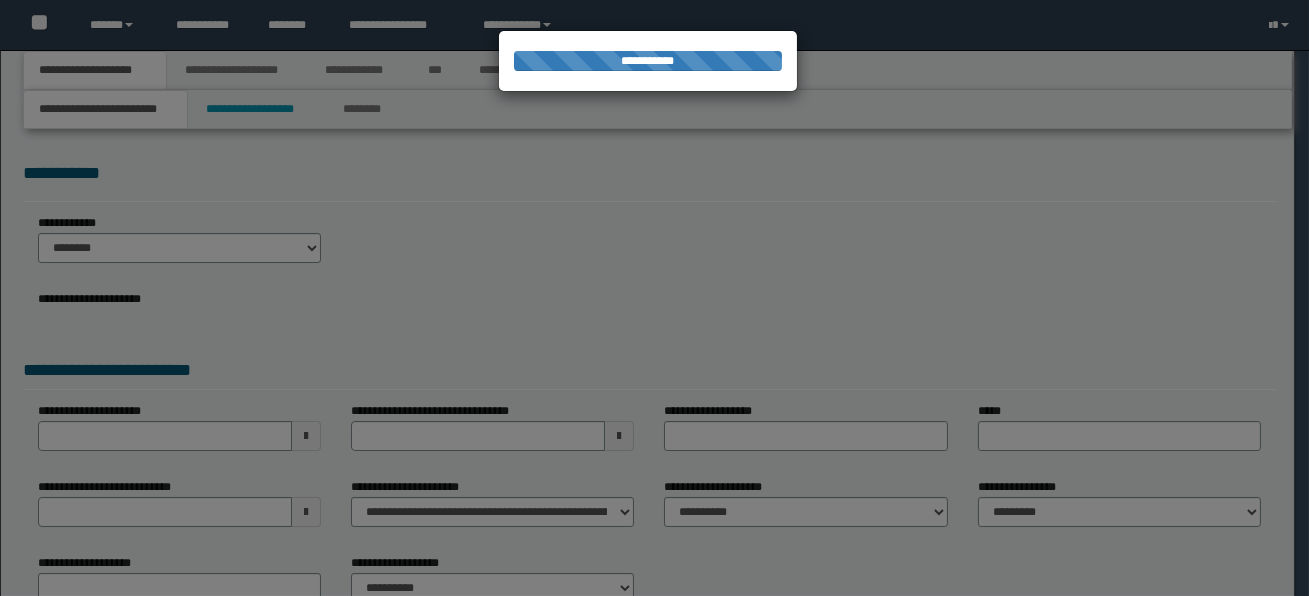 scroll, scrollTop: 0, scrollLeft: 0, axis: both 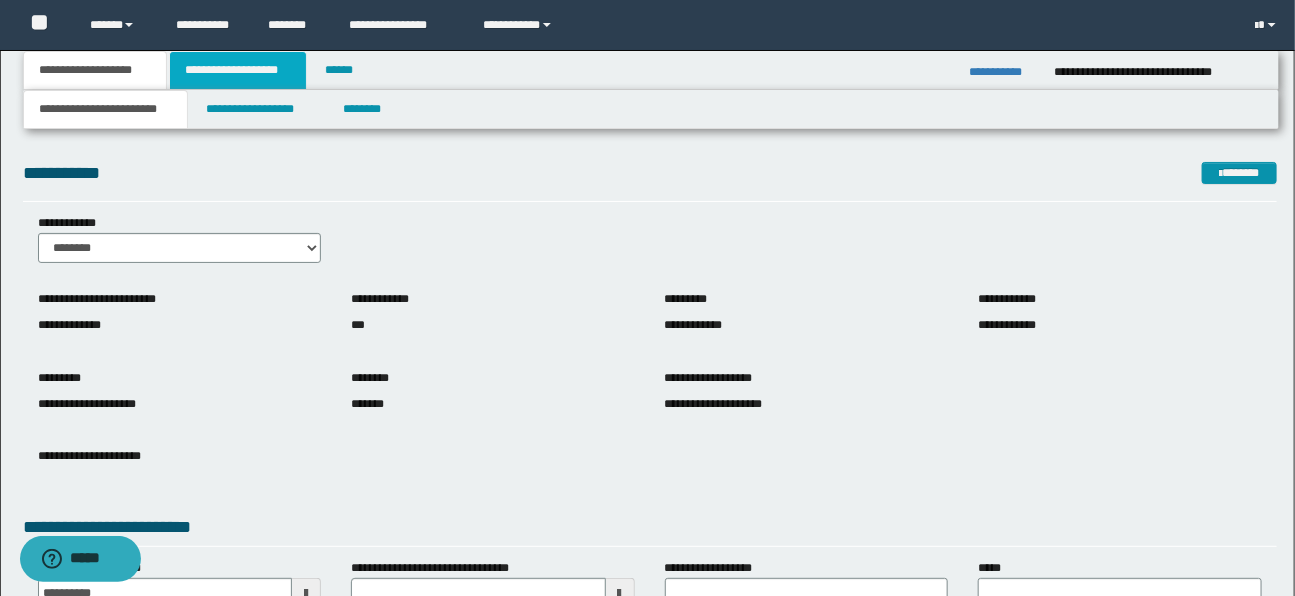 click on "**********" at bounding box center [238, 70] 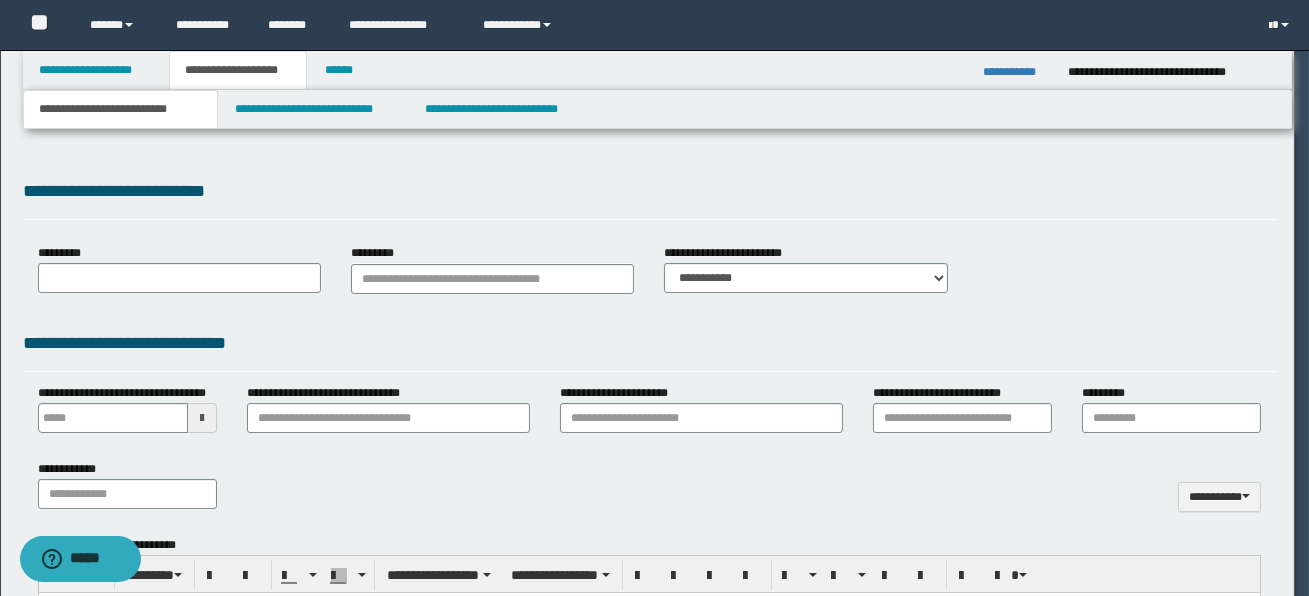 type 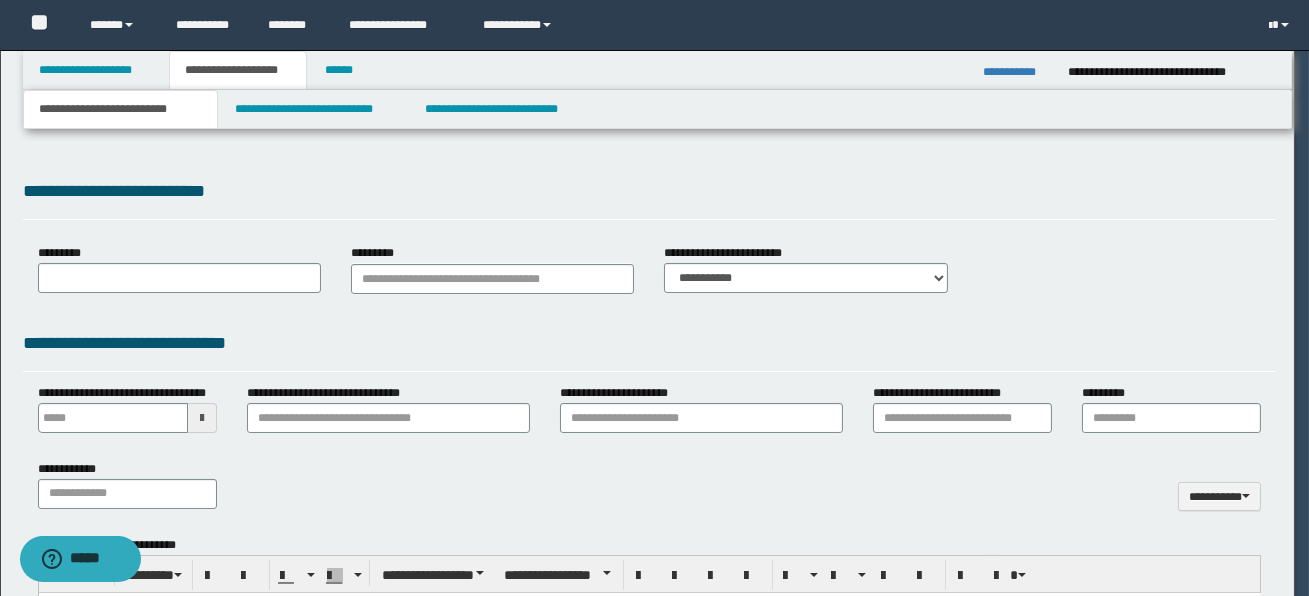 scroll, scrollTop: 0, scrollLeft: 0, axis: both 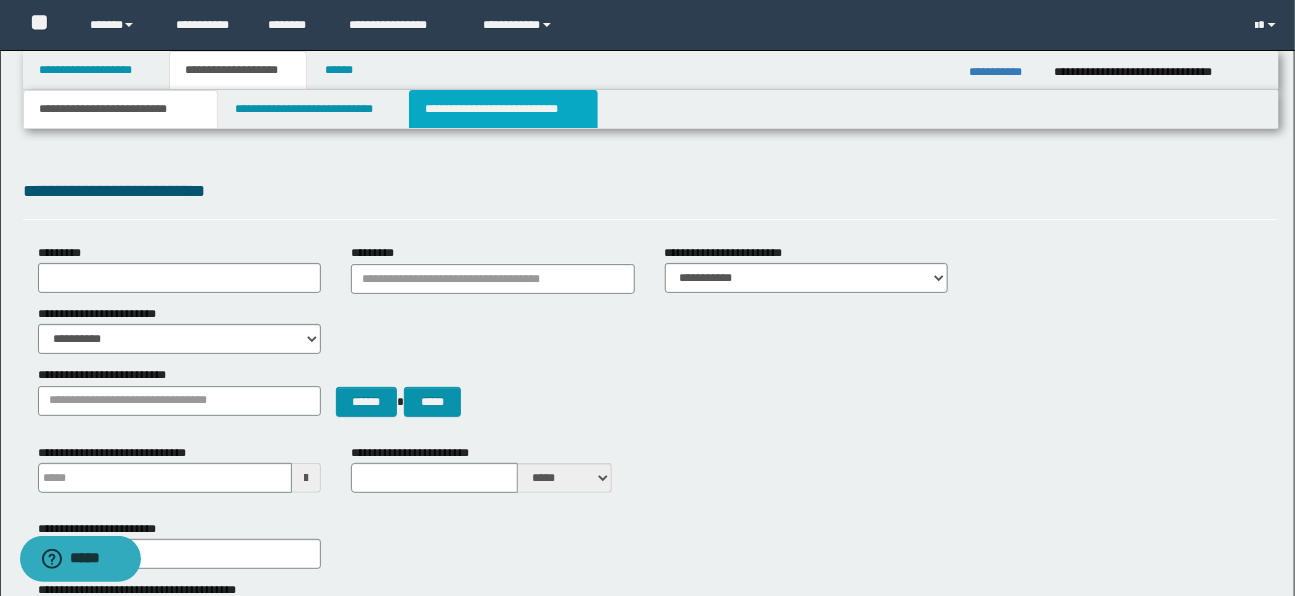 click on "**********" at bounding box center (503, 109) 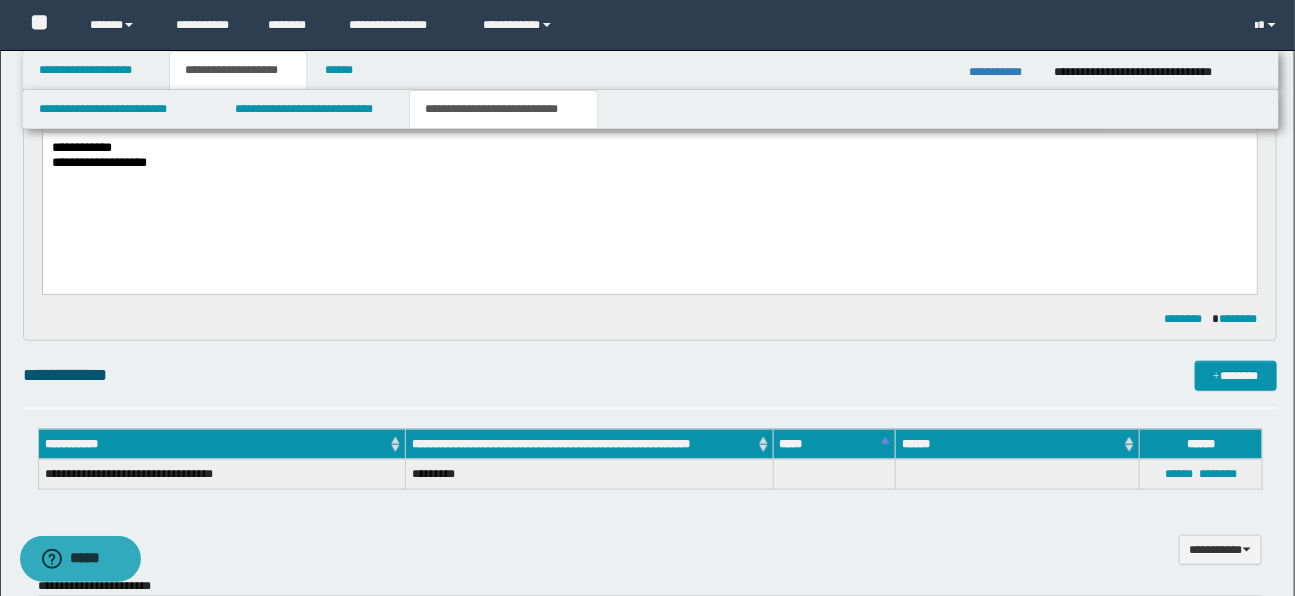 scroll, scrollTop: 809, scrollLeft: 0, axis: vertical 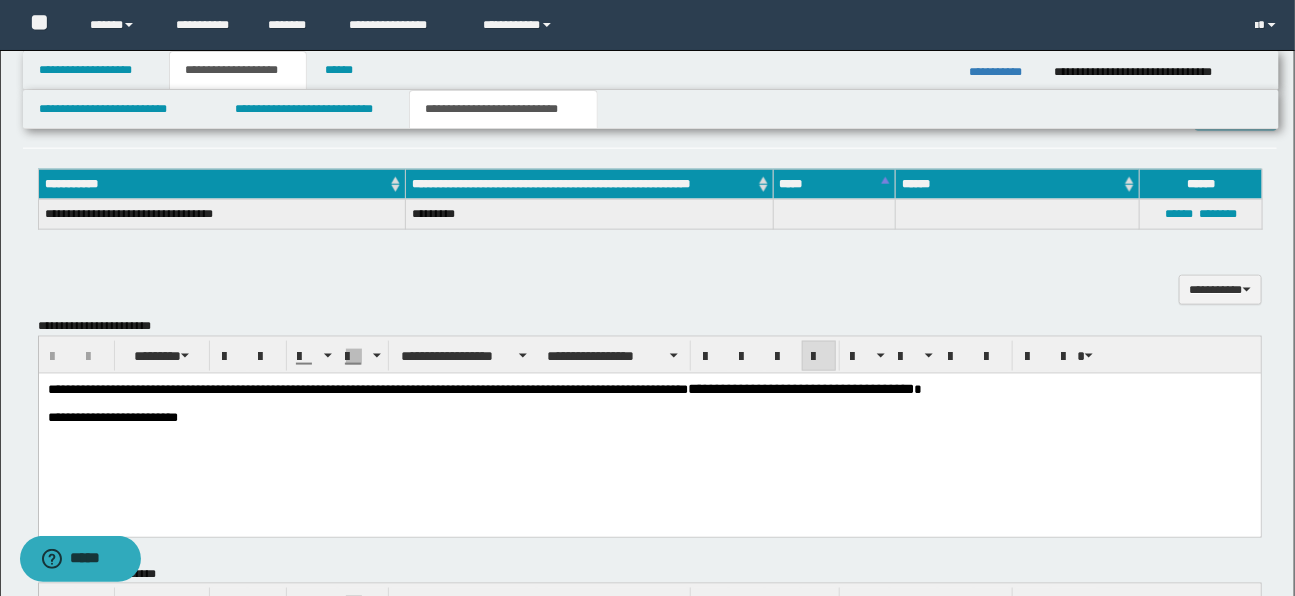 click on "**********" at bounding box center [649, 427] 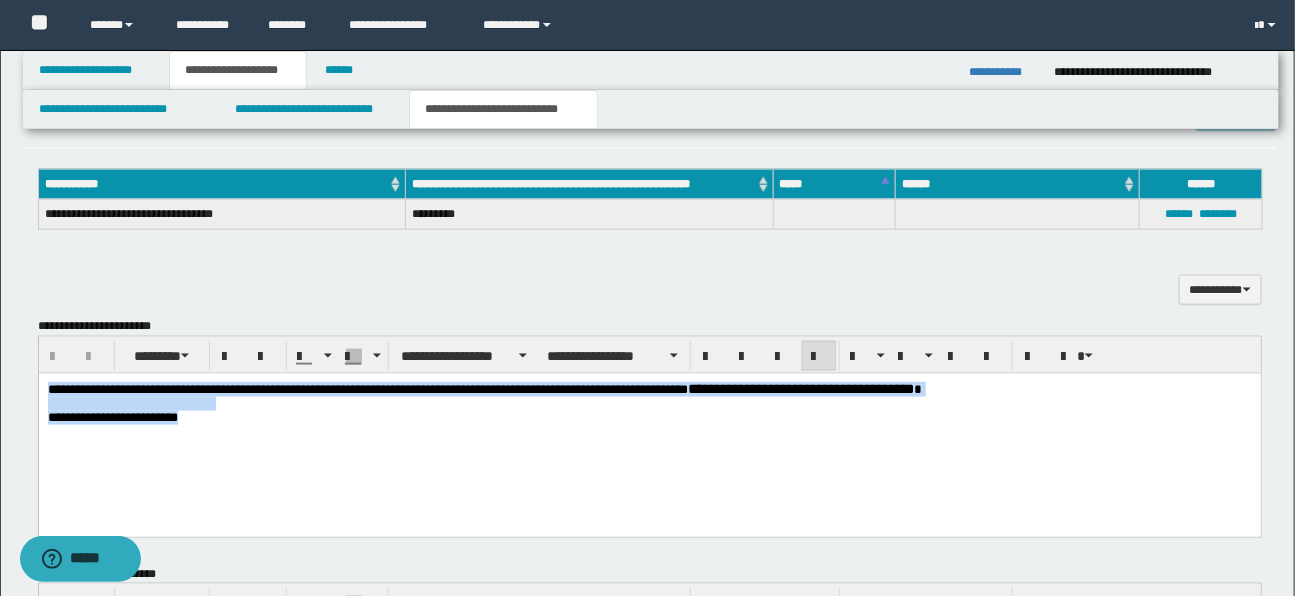 drag, startPoint x: 49, startPoint y: 392, endPoint x: 259, endPoint y: 434, distance: 214.15881 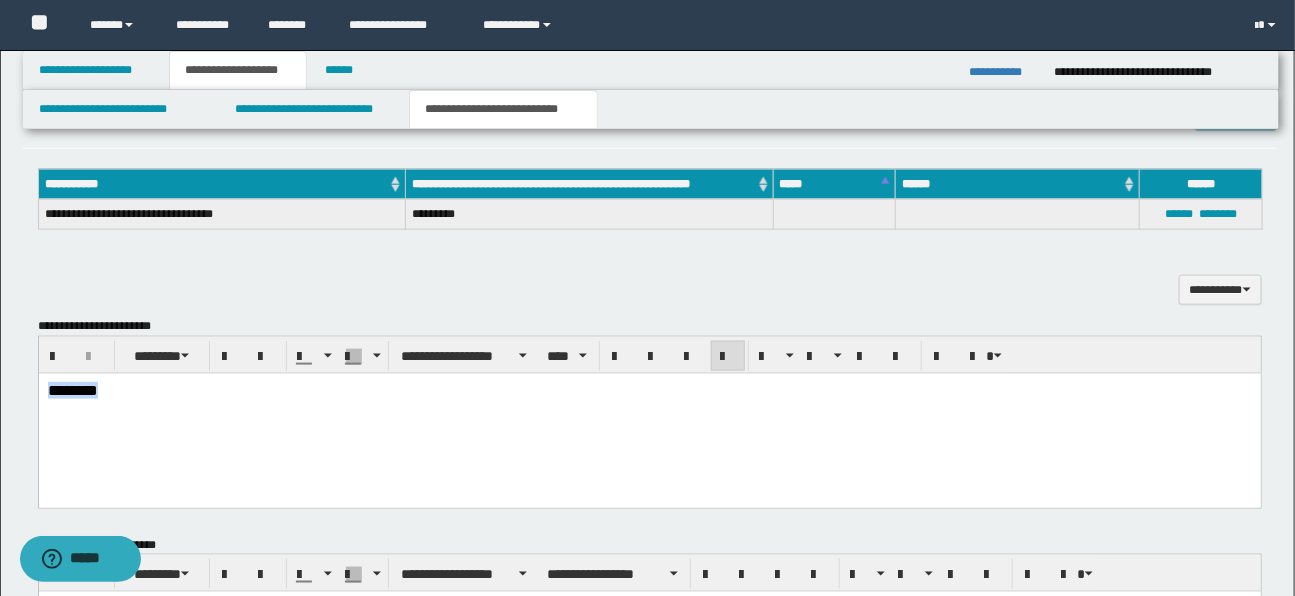 drag, startPoint x: 48, startPoint y: 390, endPoint x: 240, endPoint y: 396, distance: 192.09373 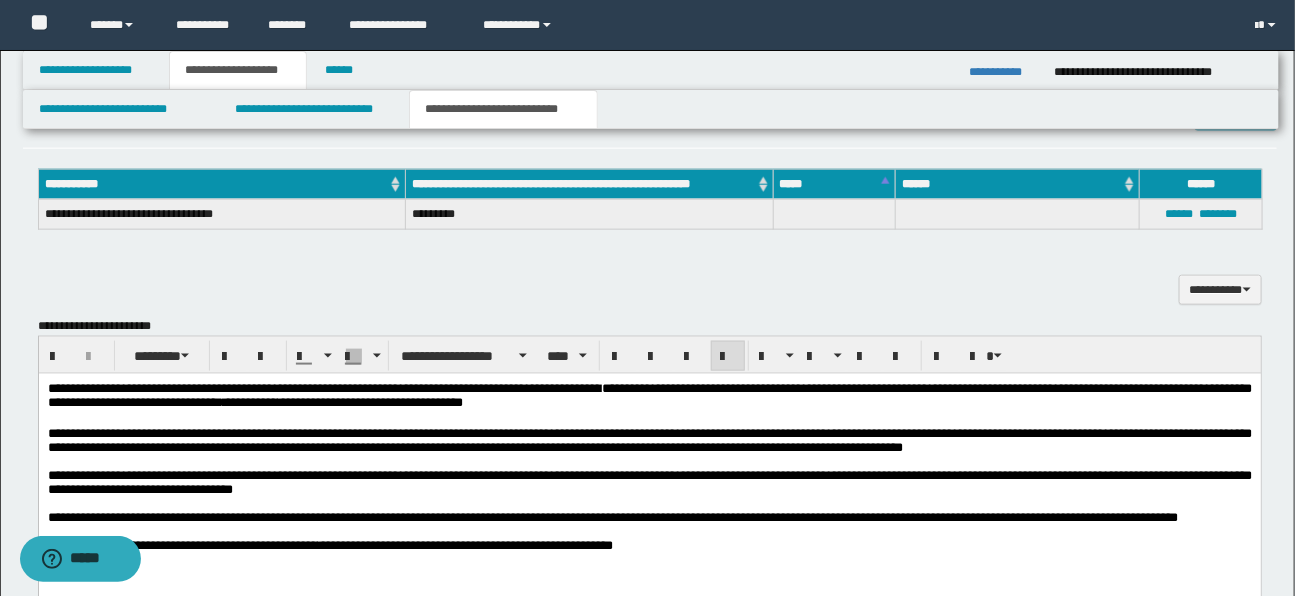 click on "**********" at bounding box center (647, 232) 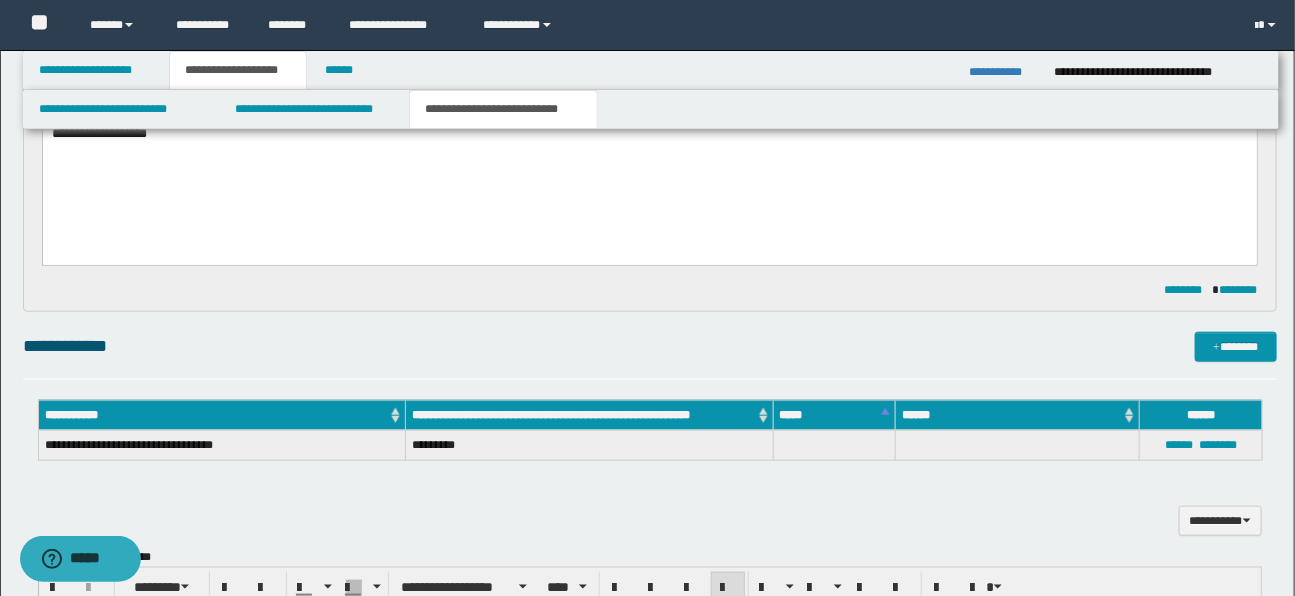 scroll, scrollTop: 732, scrollLeft: 0, axis: vertical 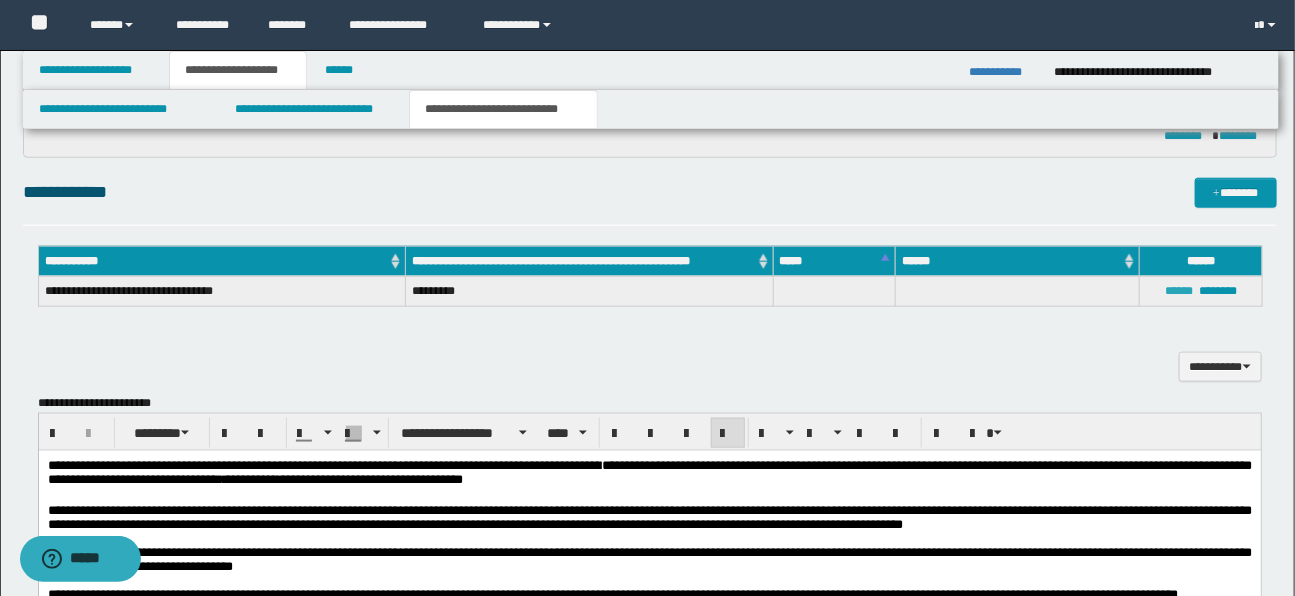 click on "******" at bounding box center [1179, 291] 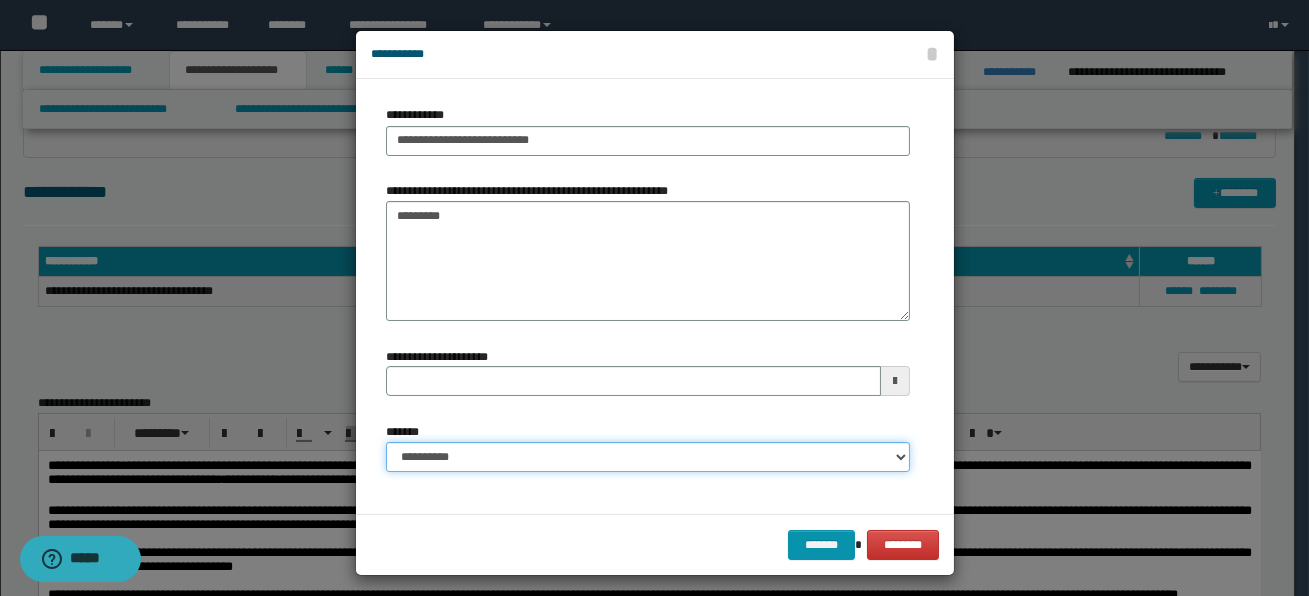 click on "**********" at bounding box center (648, 457) 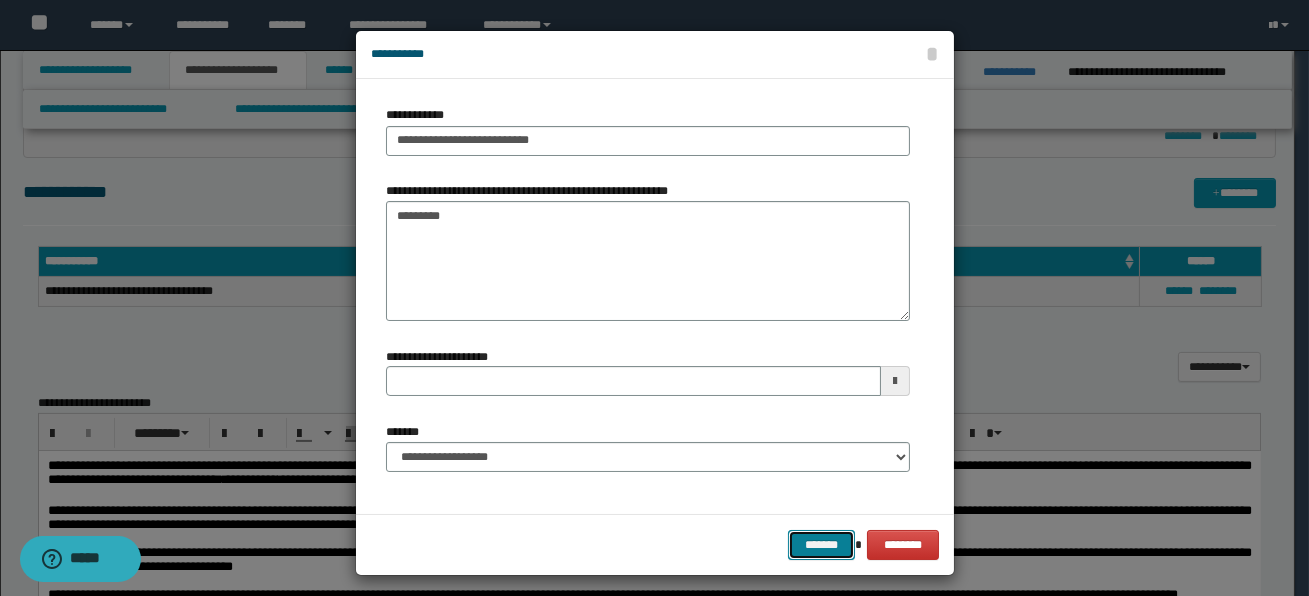 click on "*******" at bounding box center [821, 545] 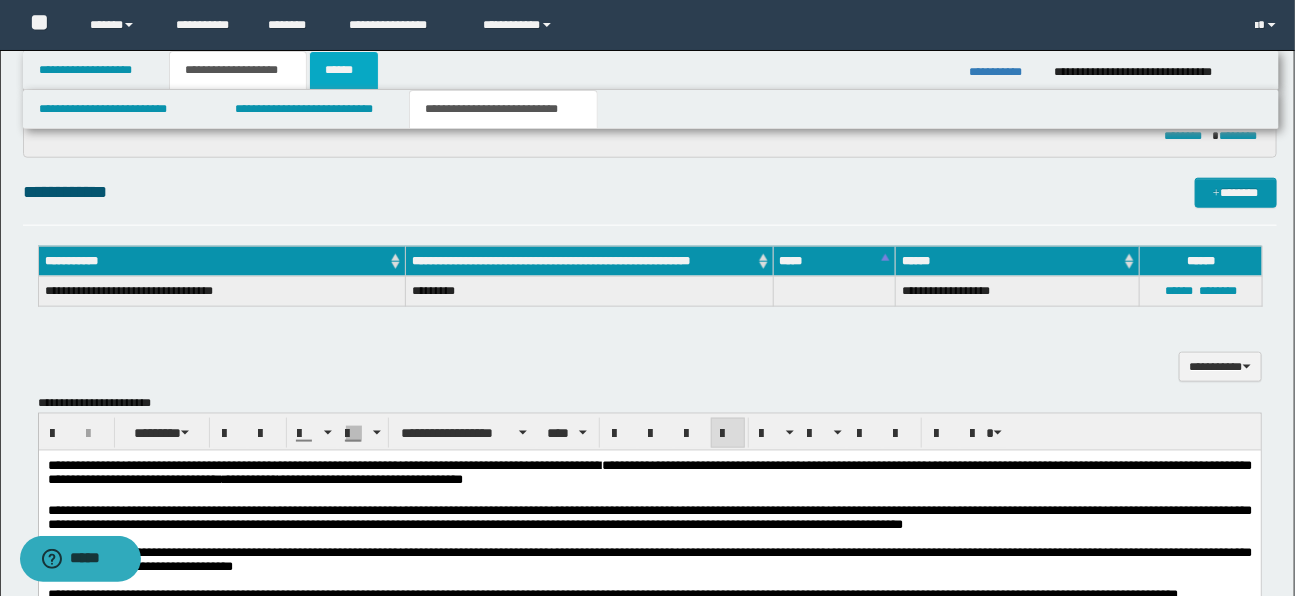click on "******" at bounding box center [344, 70] 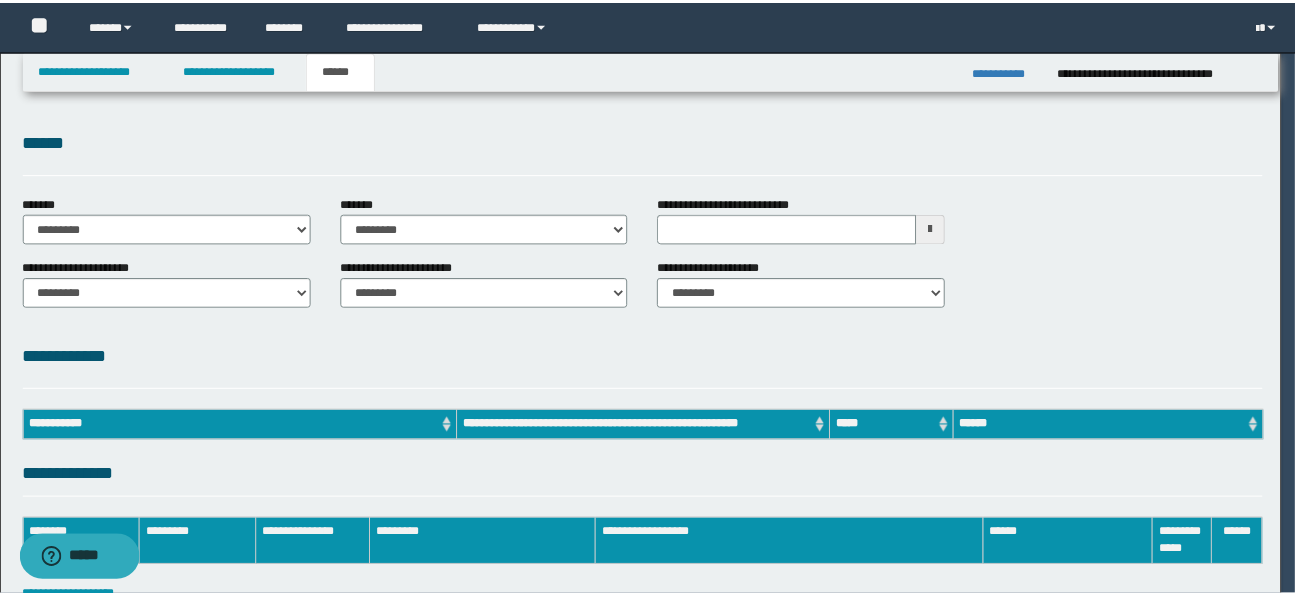 scroll, scrollTop: 0, scrollLeft: 0, axis: both 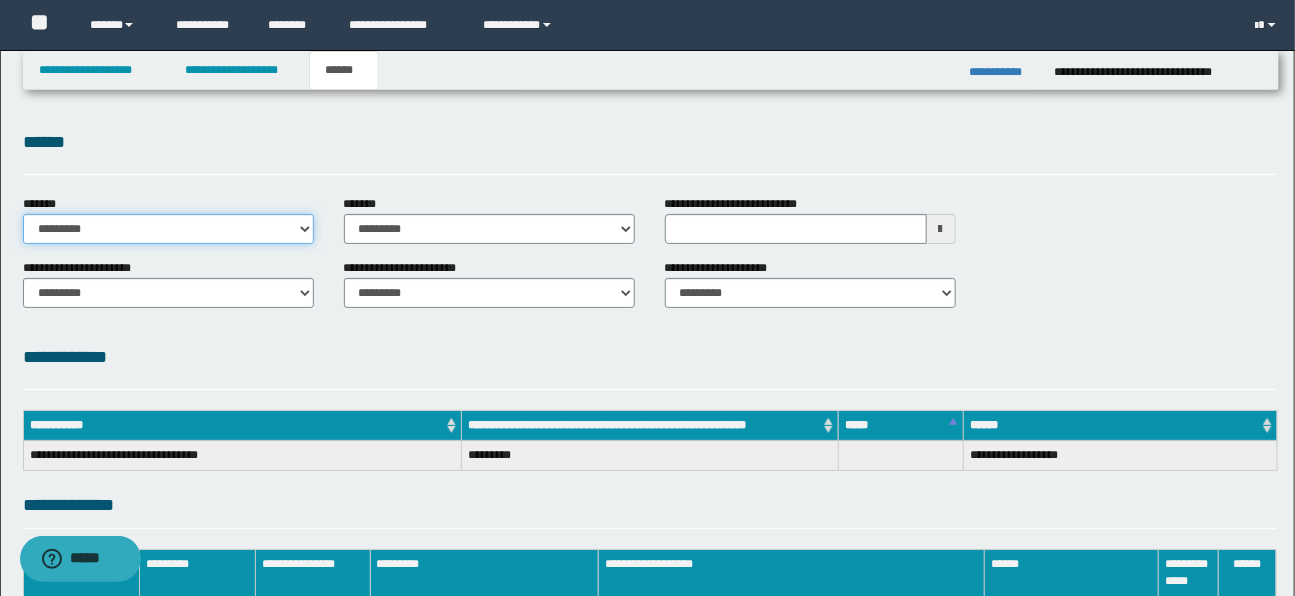 click on "**********" at bounding box center [168, 229] 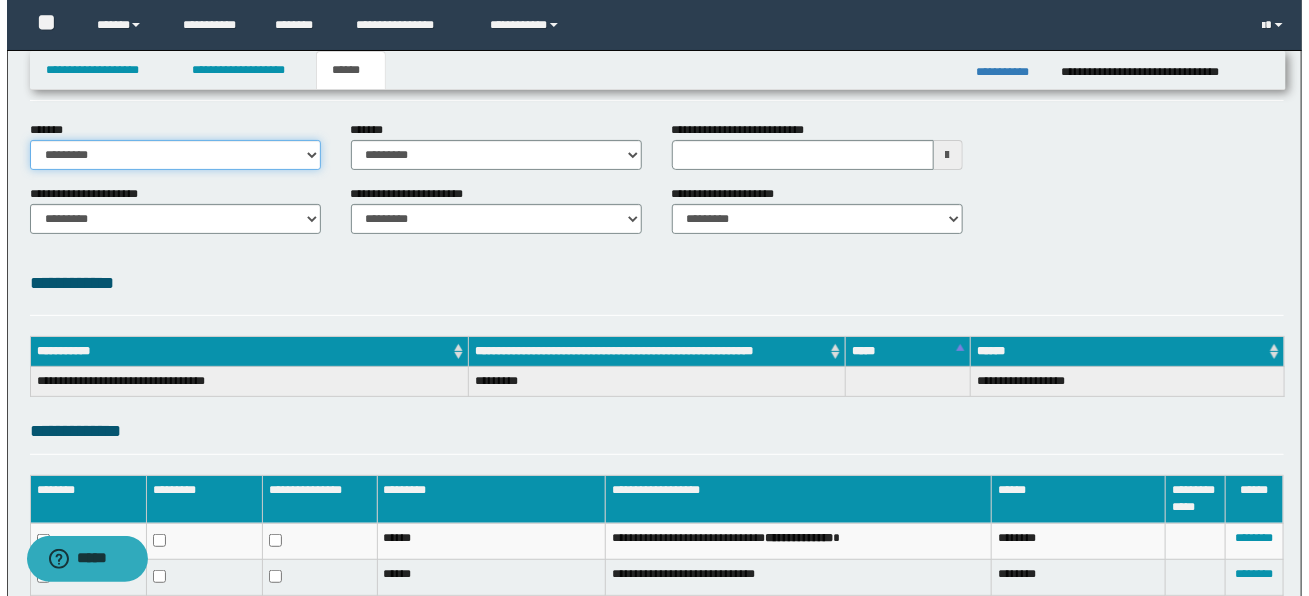 scroll, scrollTop: 319, scrollLeft: 0, axis: vertical 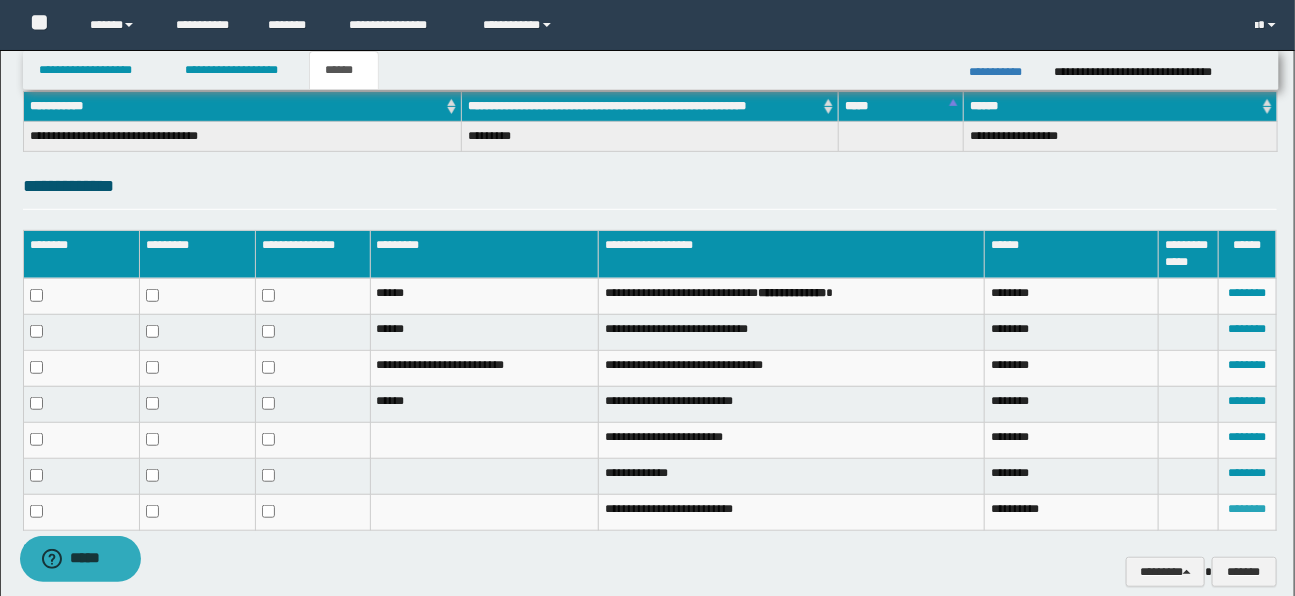 click on "********" at bounding box center (1247, 509) 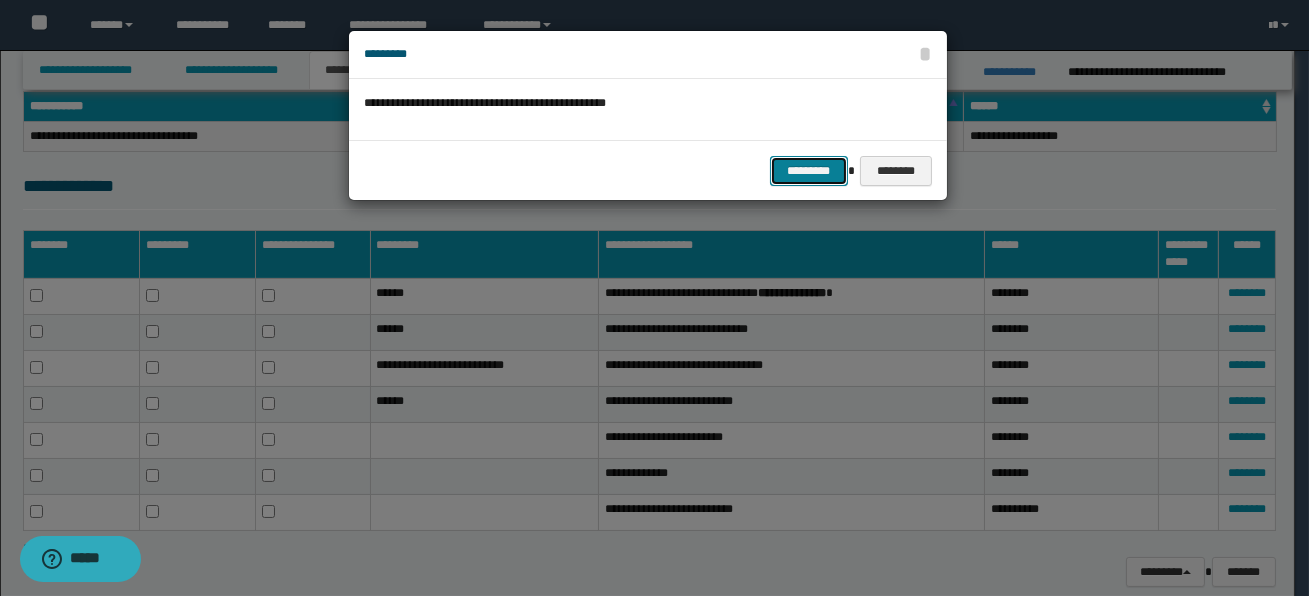 click on "*********" at bounding box center (809, 171) 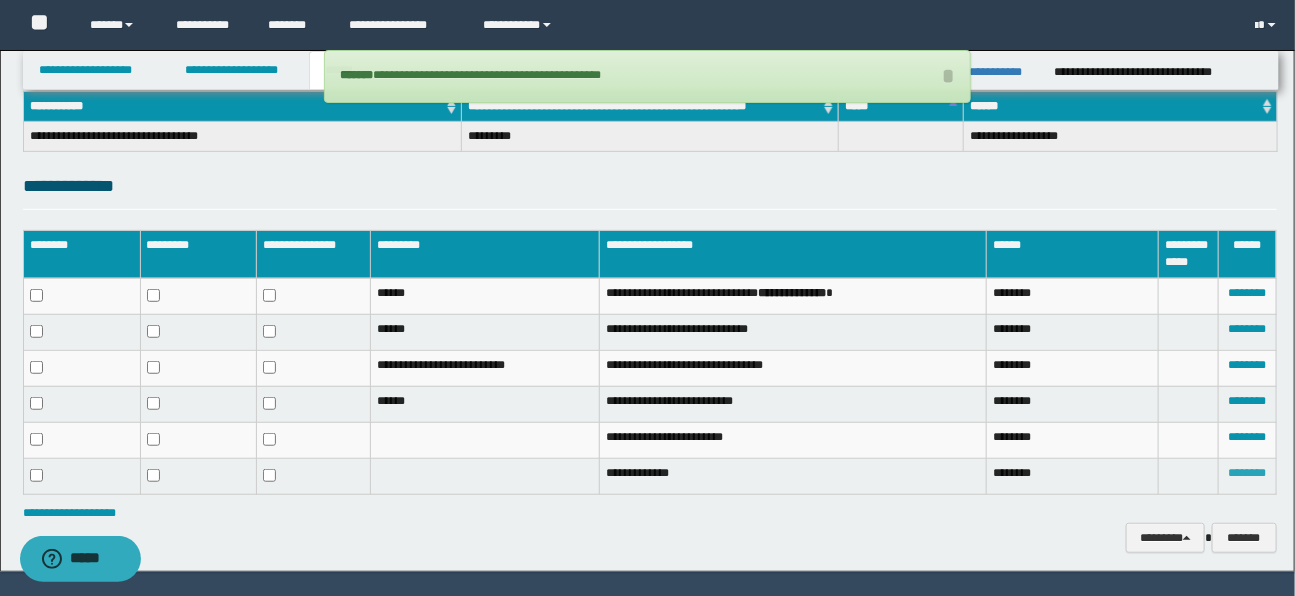 drag, startPoint x: 1244, startPoint y: 460, endPoint x: 1232, endPoint y: 459, distance: 12.0415945 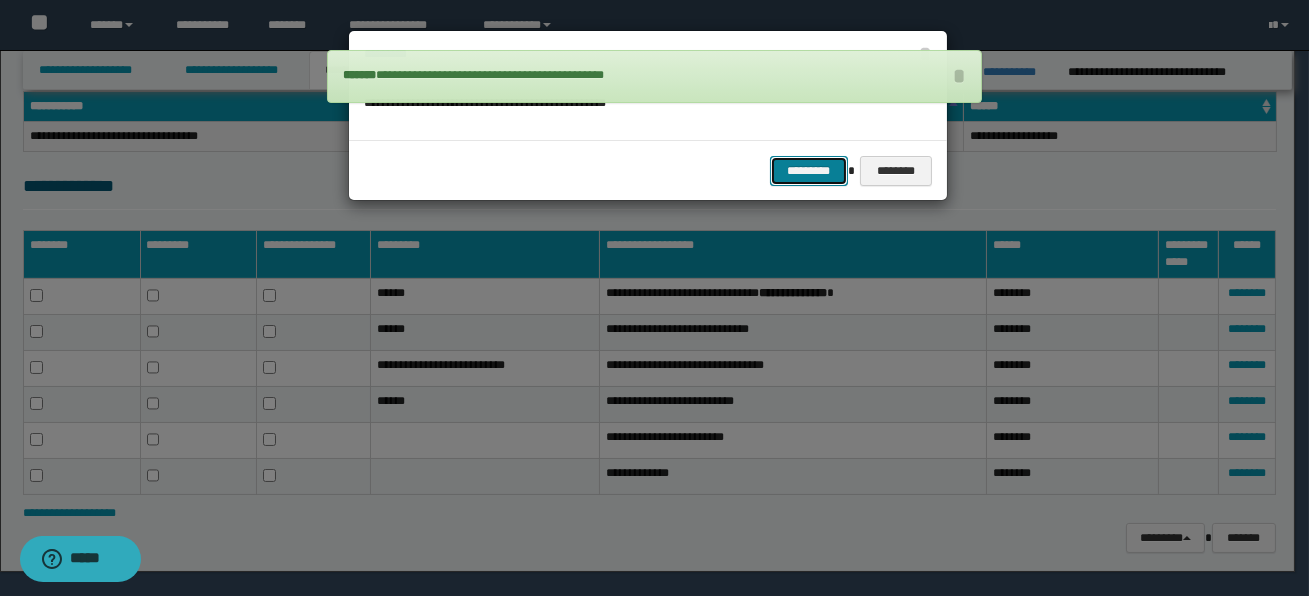 click on "*********" at bounding box center [809, 171] 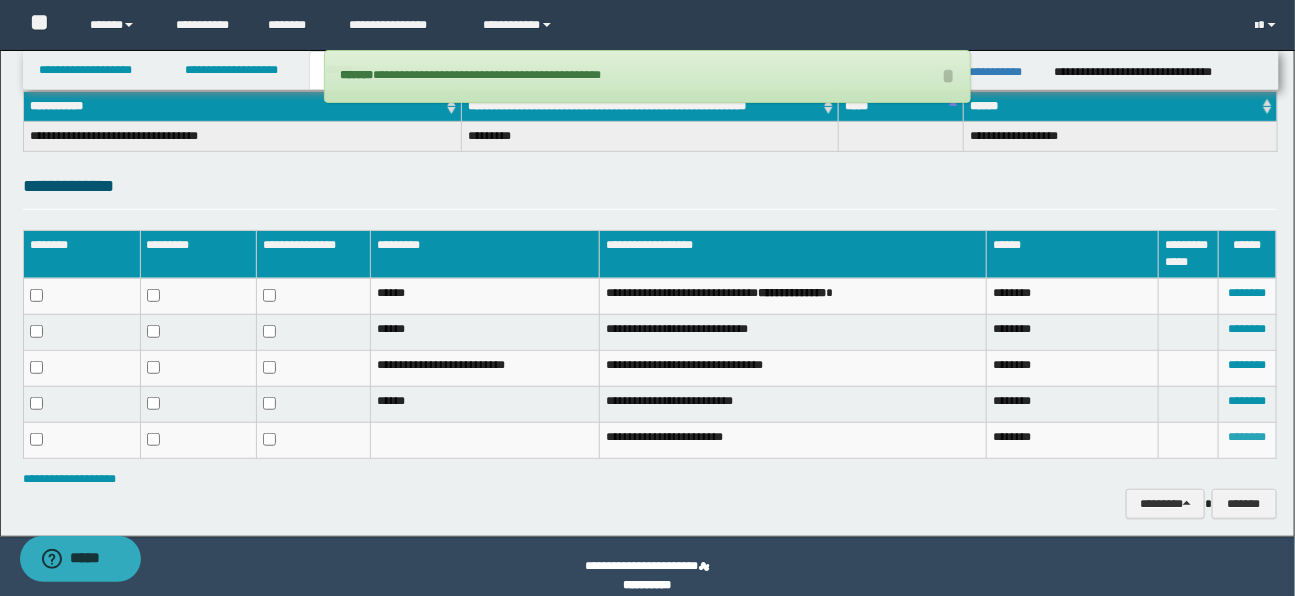 click on "********" at bounding box center (1247, 437) 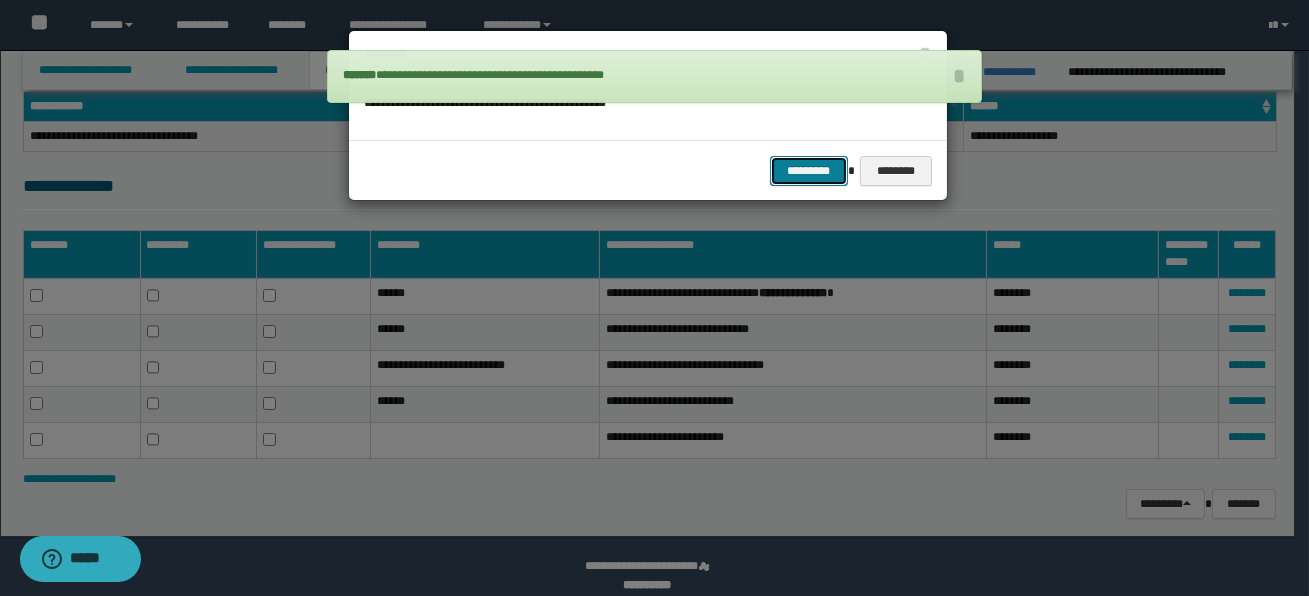click on "*********" at bounding box center (809, 171) 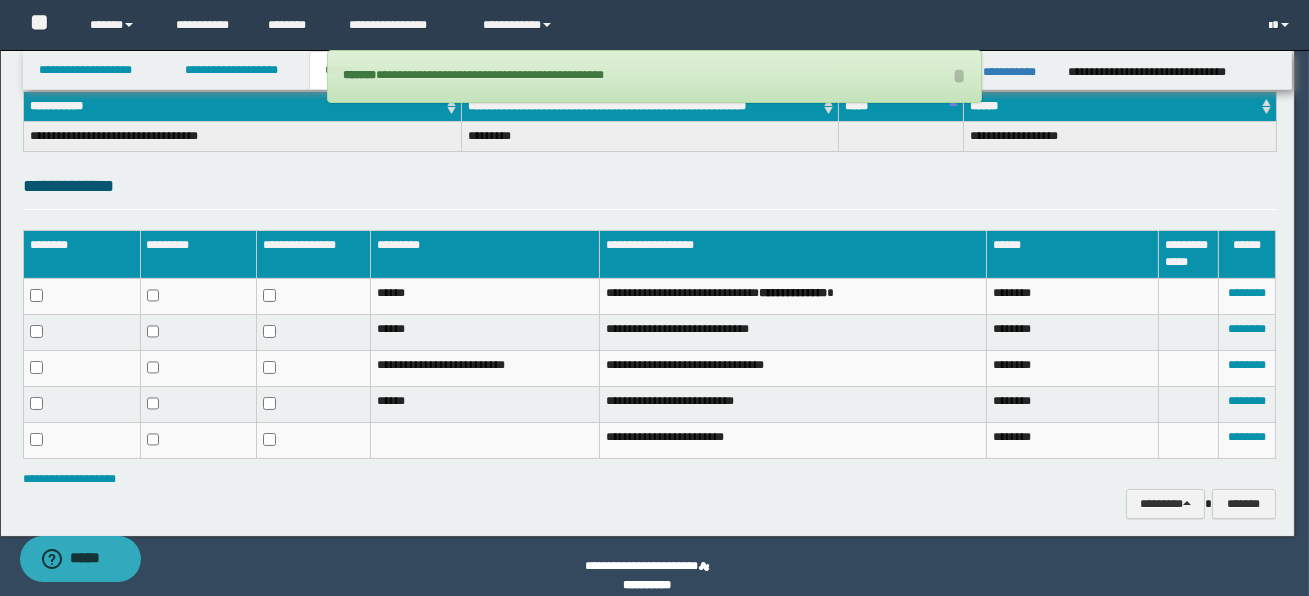 scroll, scrollTop: 303, scrollLeft: 0, axis: vertical 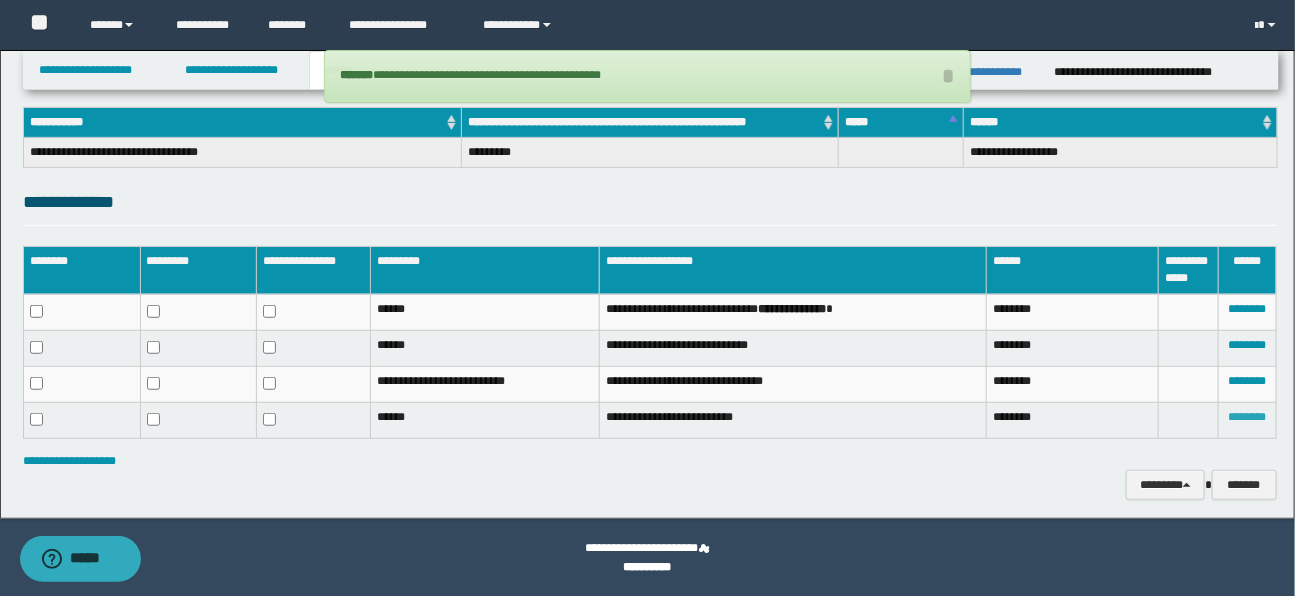 click on "********" at bounding box center (1247, 417) 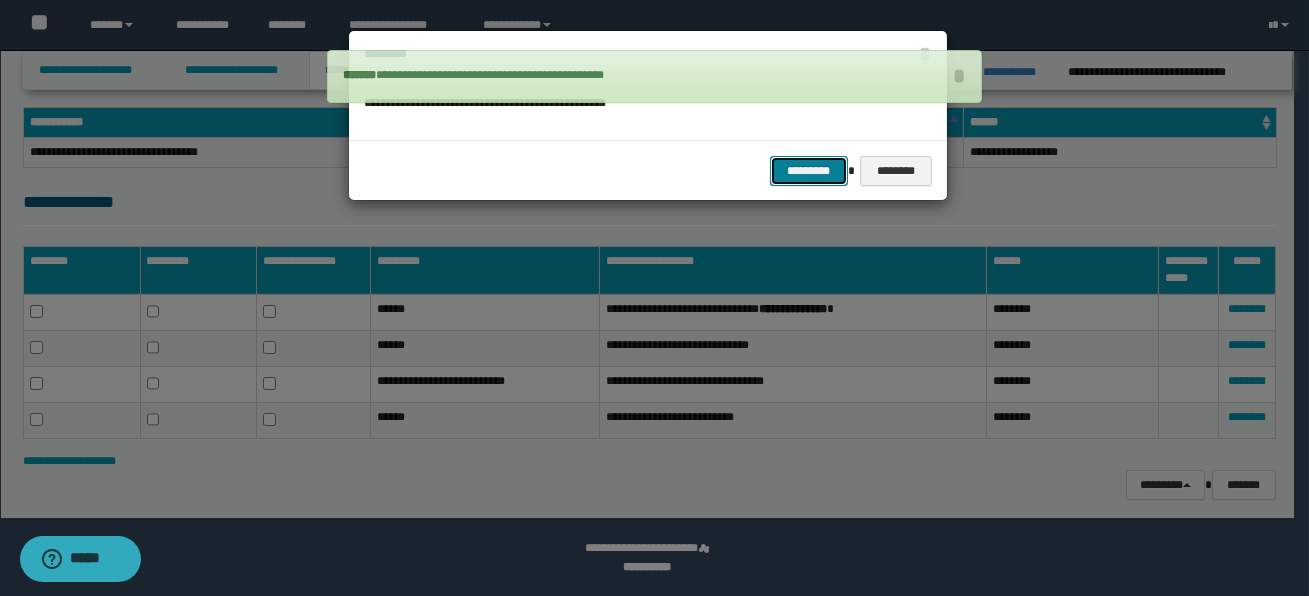 click on "*********" at bounding box center [809, 171] 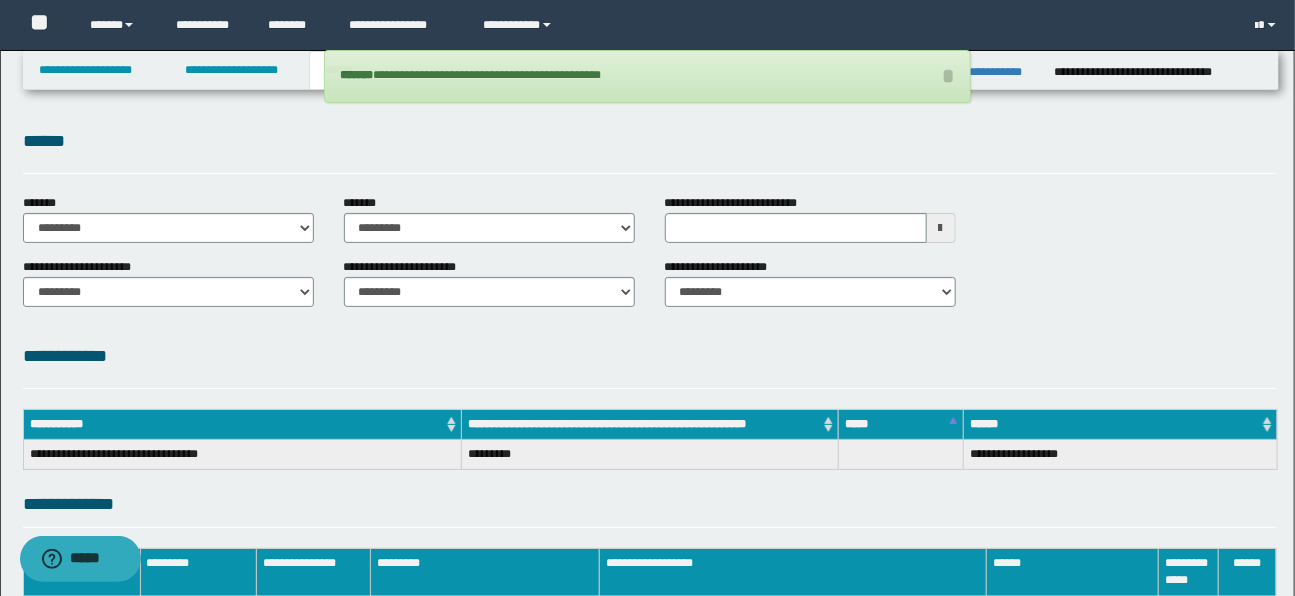 scroll, scrollTop: 0, scrollLeft: 0, axis: both 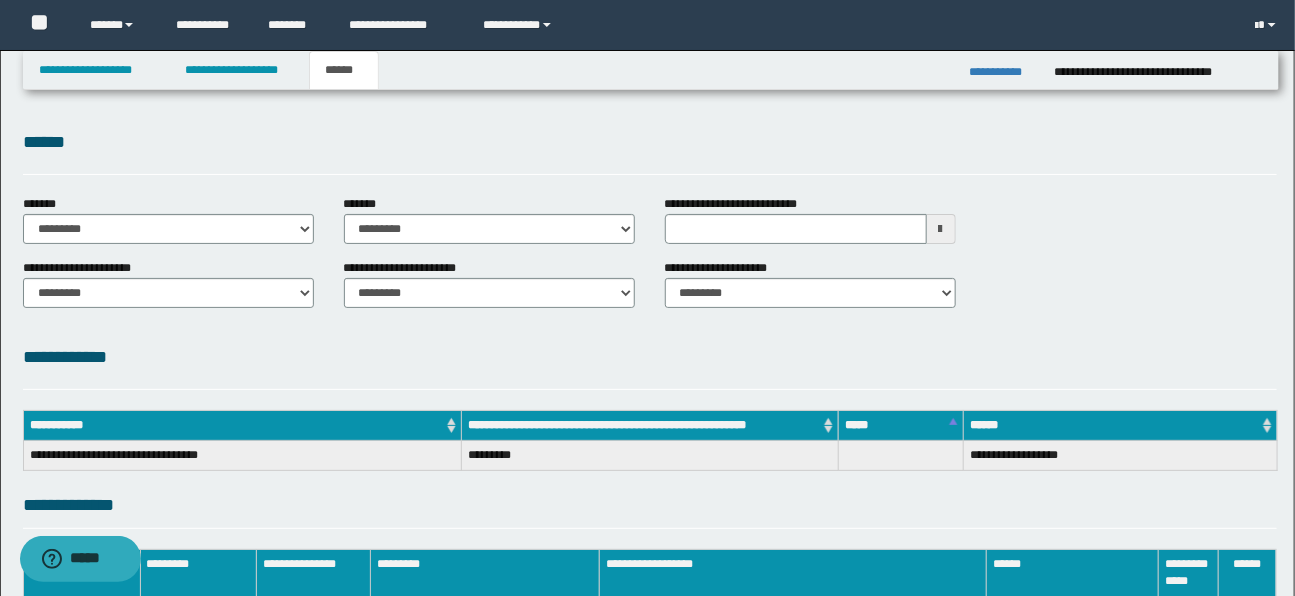 type 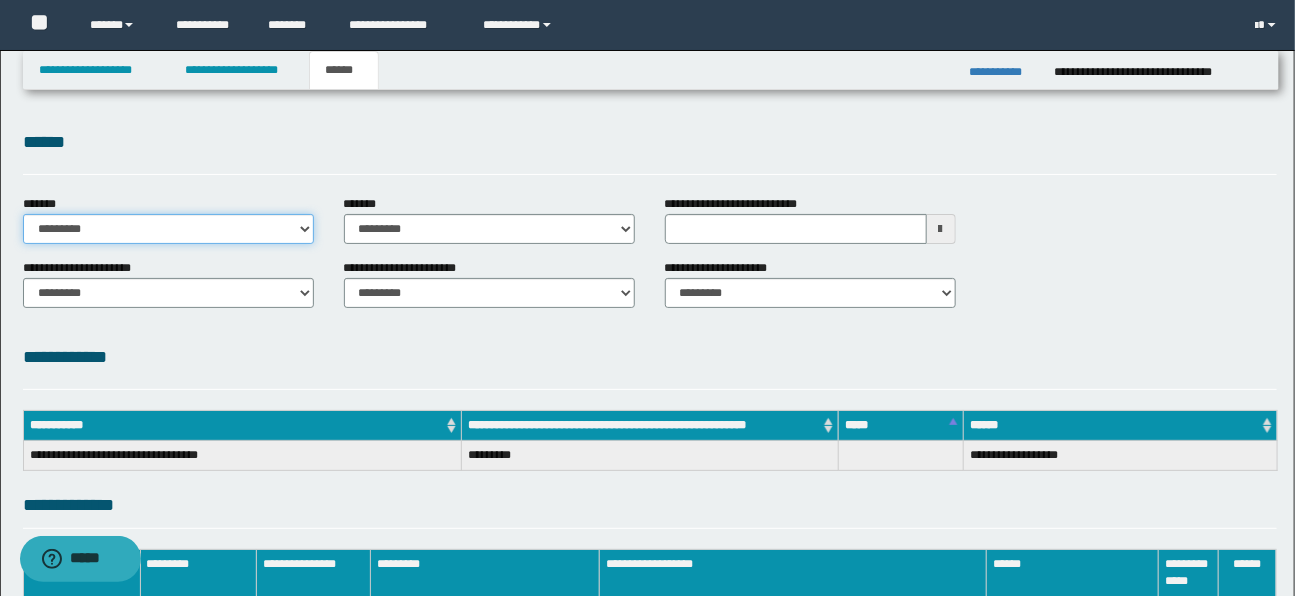 click on "**********" at bounding box center (168, 229) 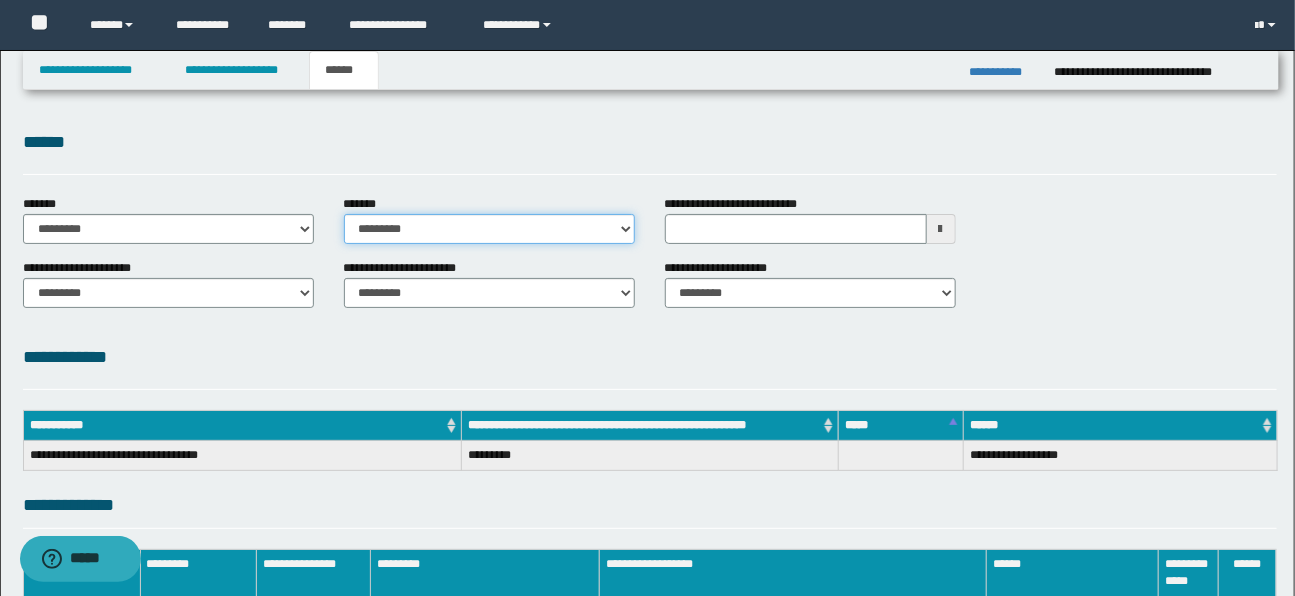click on "**********" at bounding box center (489, 229) 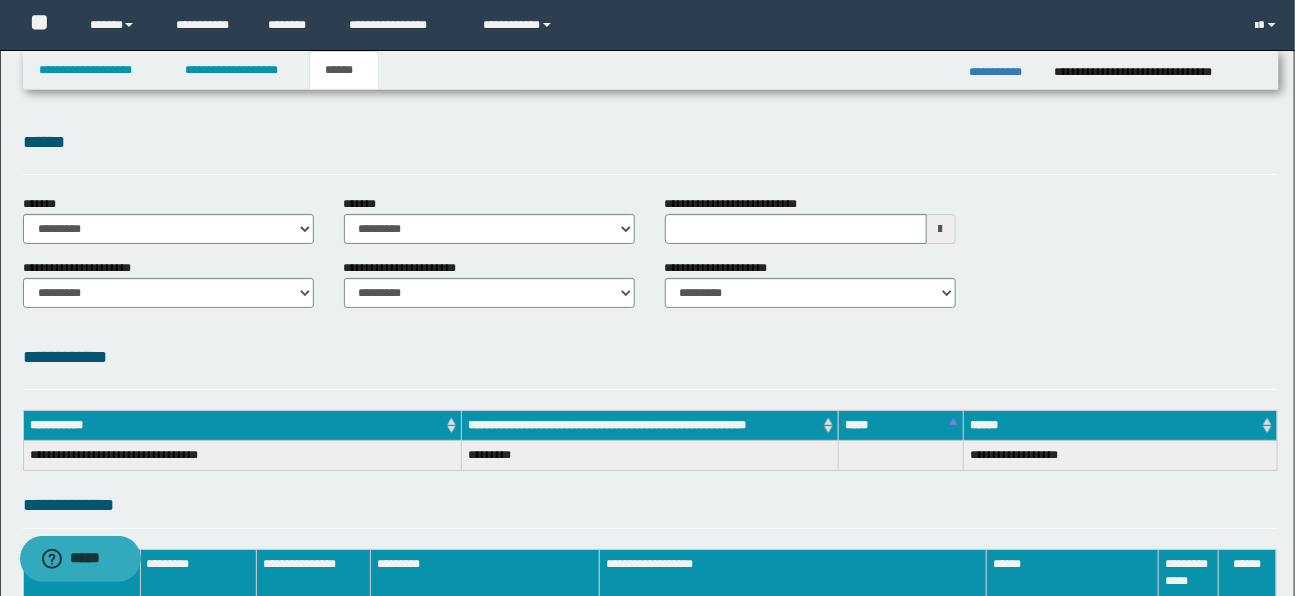 click on "**********" at bounding box center (650, 291) 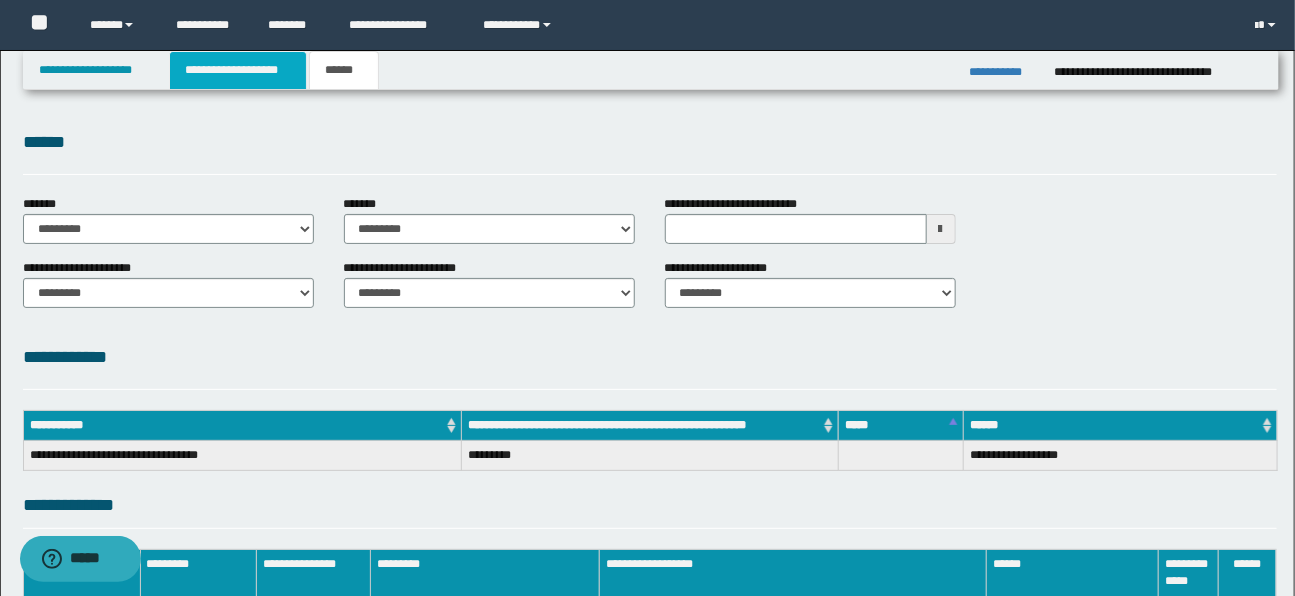 click on "**********" at bounding box center [238, 70] 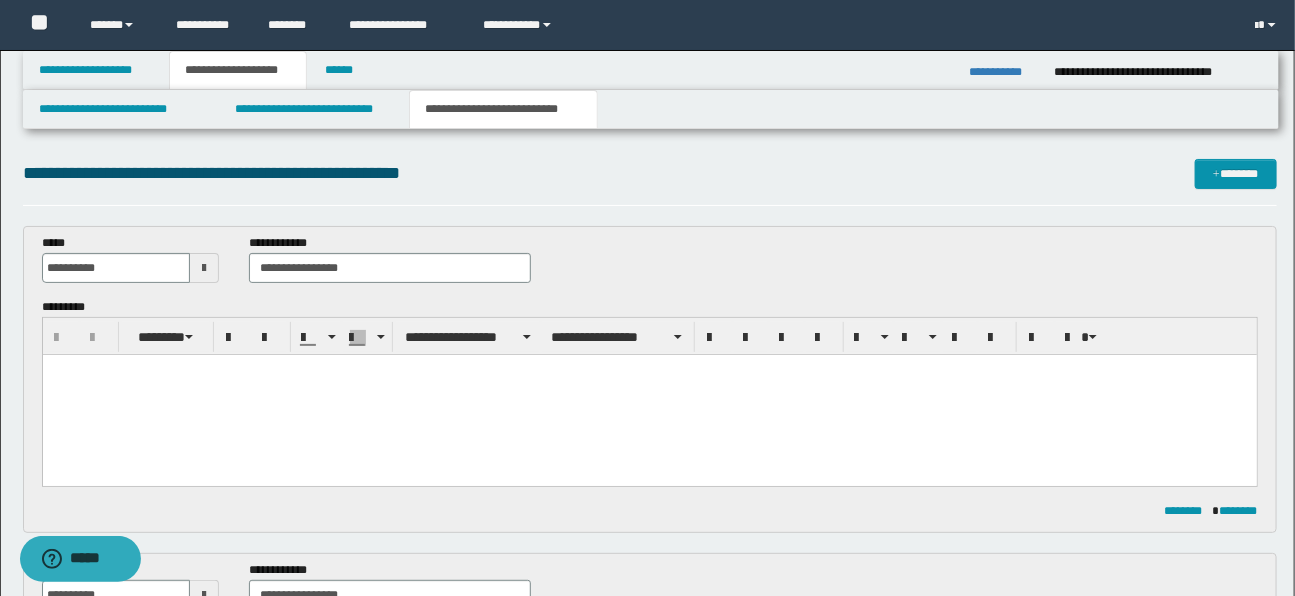 click at bounding box center (649, 394) 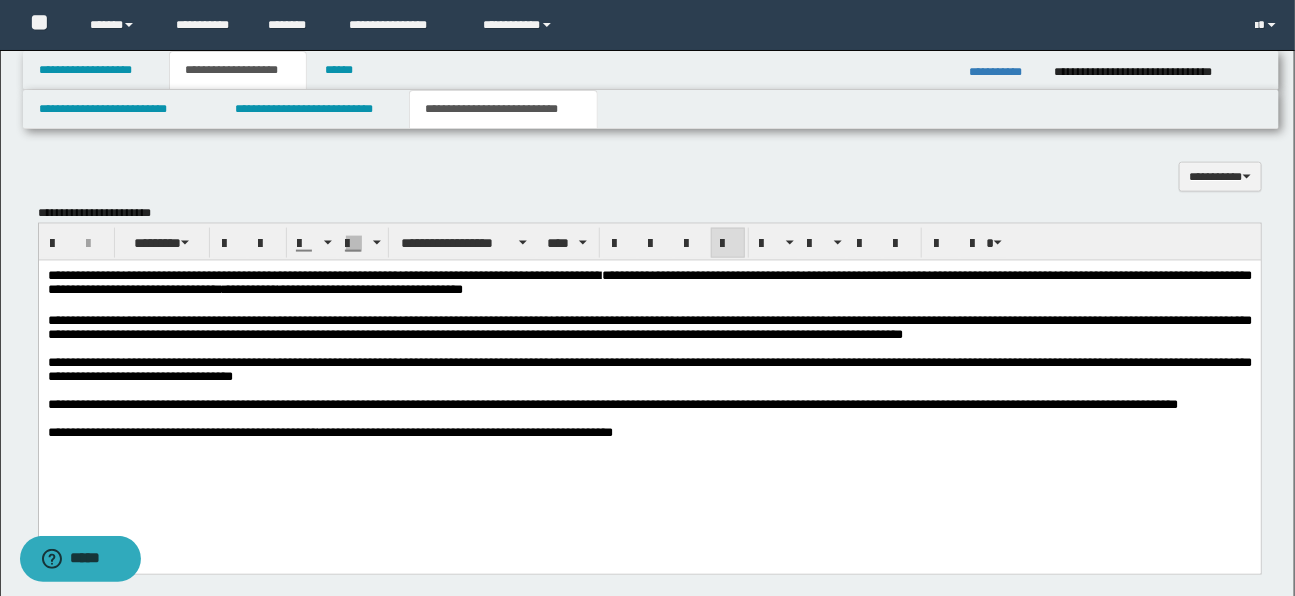 scroll, scrollTop: 923, scrollLeft: 0, axis: vertical 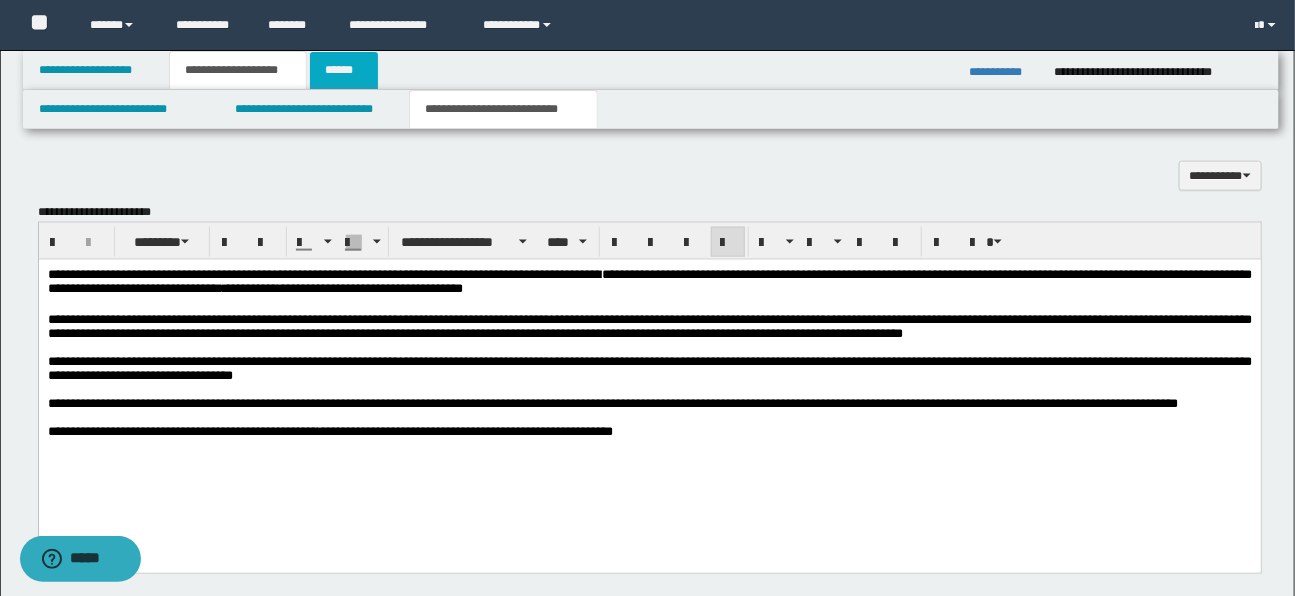 click on "******" at bounding box center [344, 70] 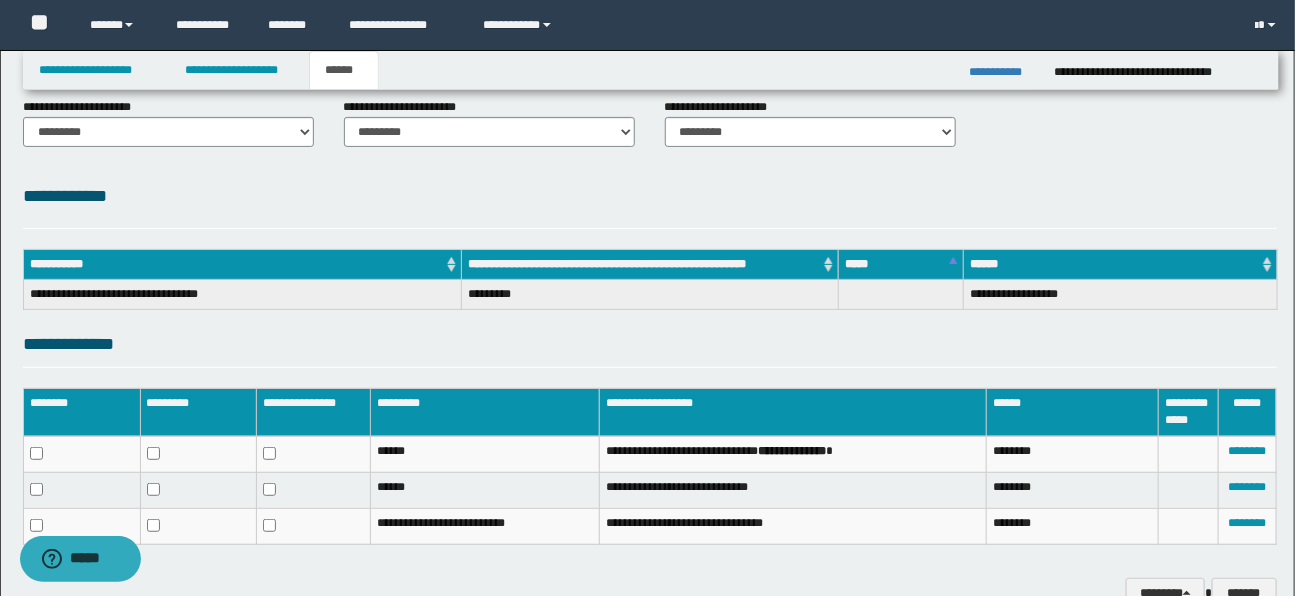 scroll, scrollTop: 0, scrollLeft: 0, axis: both 